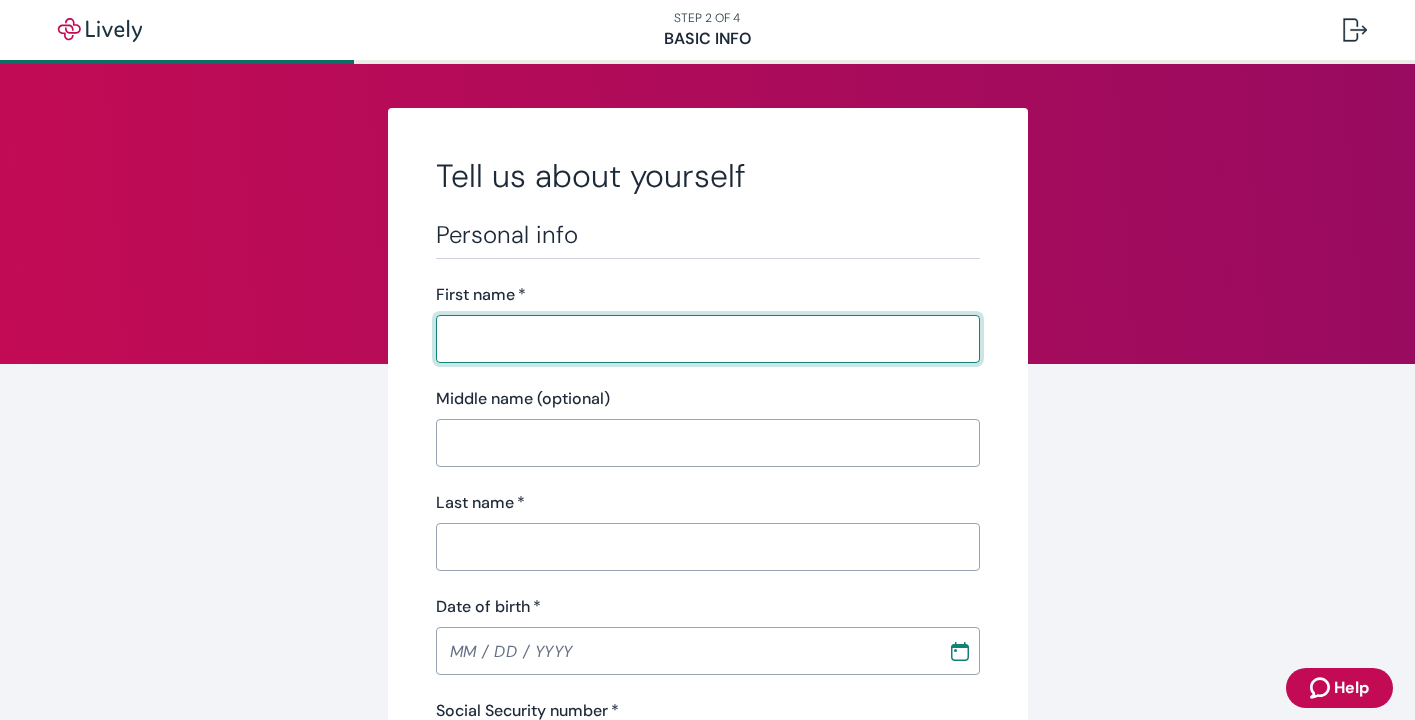 scroll, scrollTop: 0, scrollLeft: 0, axis: both 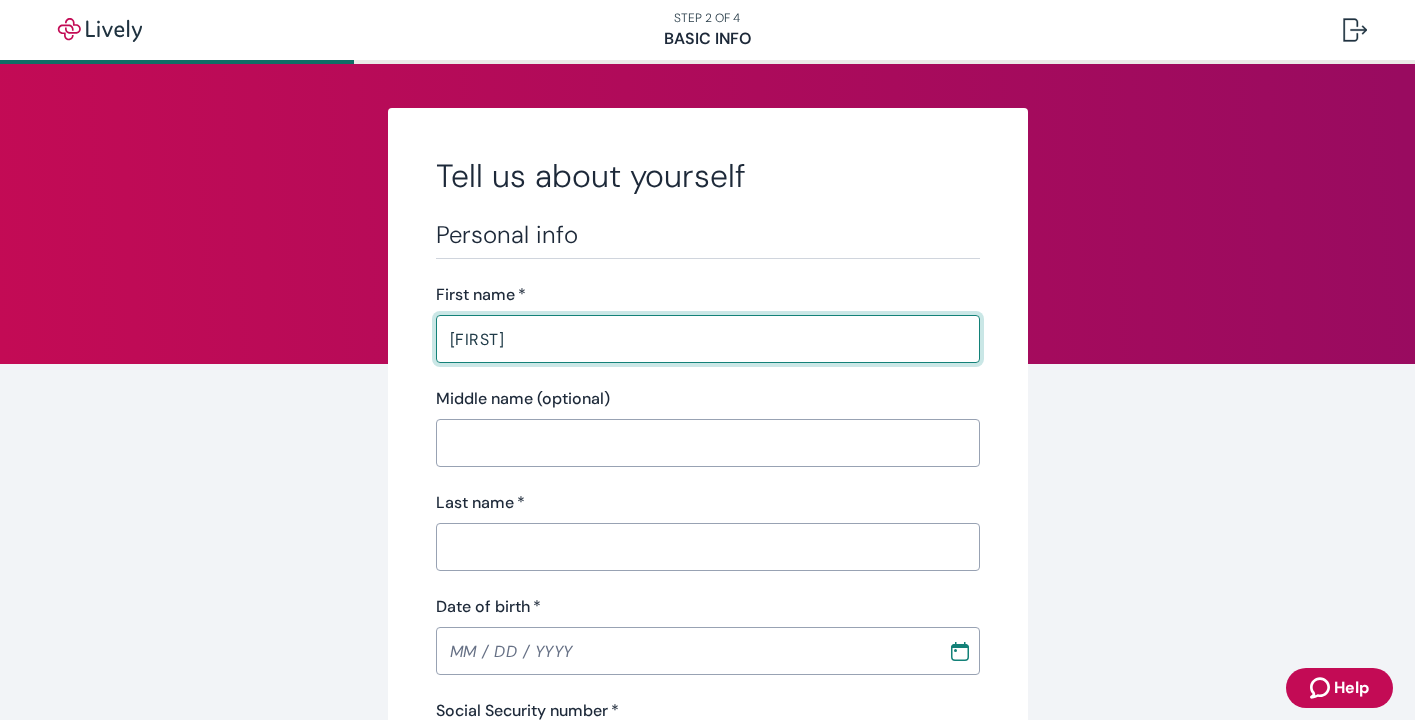type on "[LAST]" 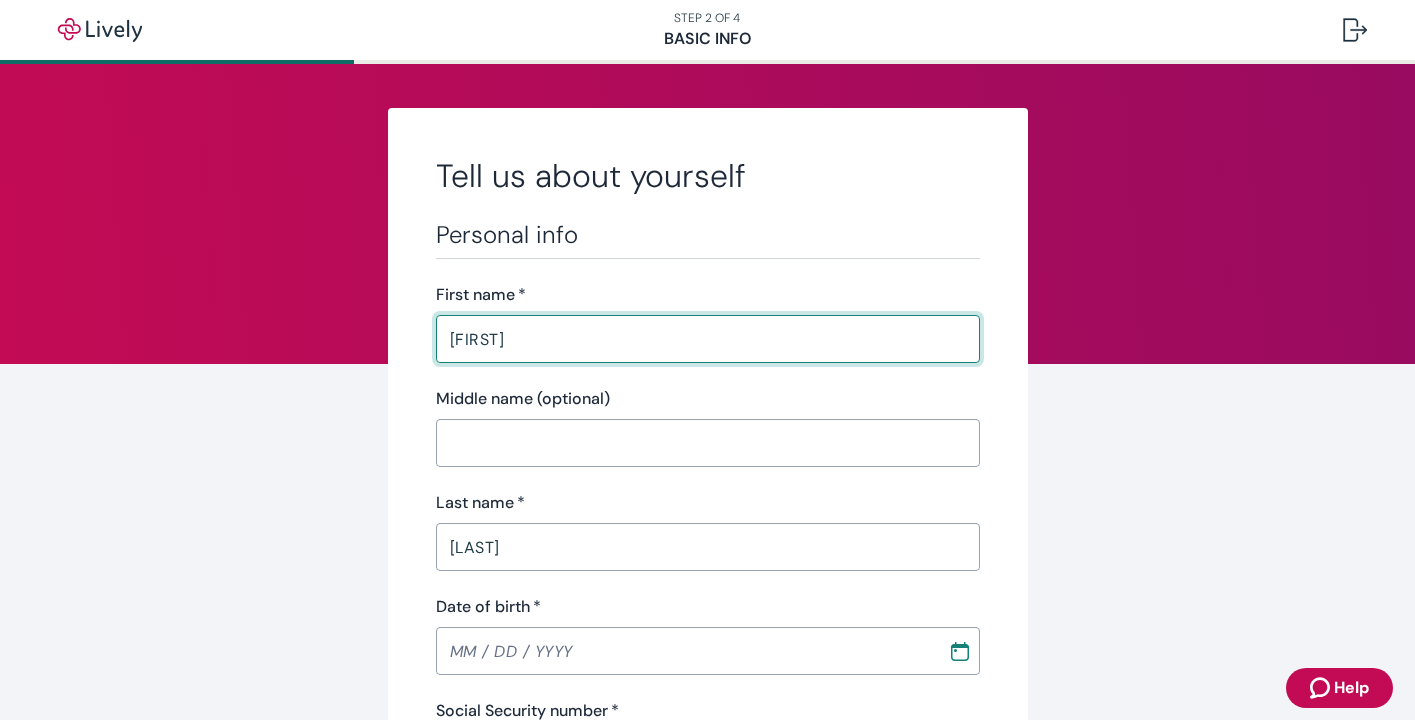 type on "[PHONE]" 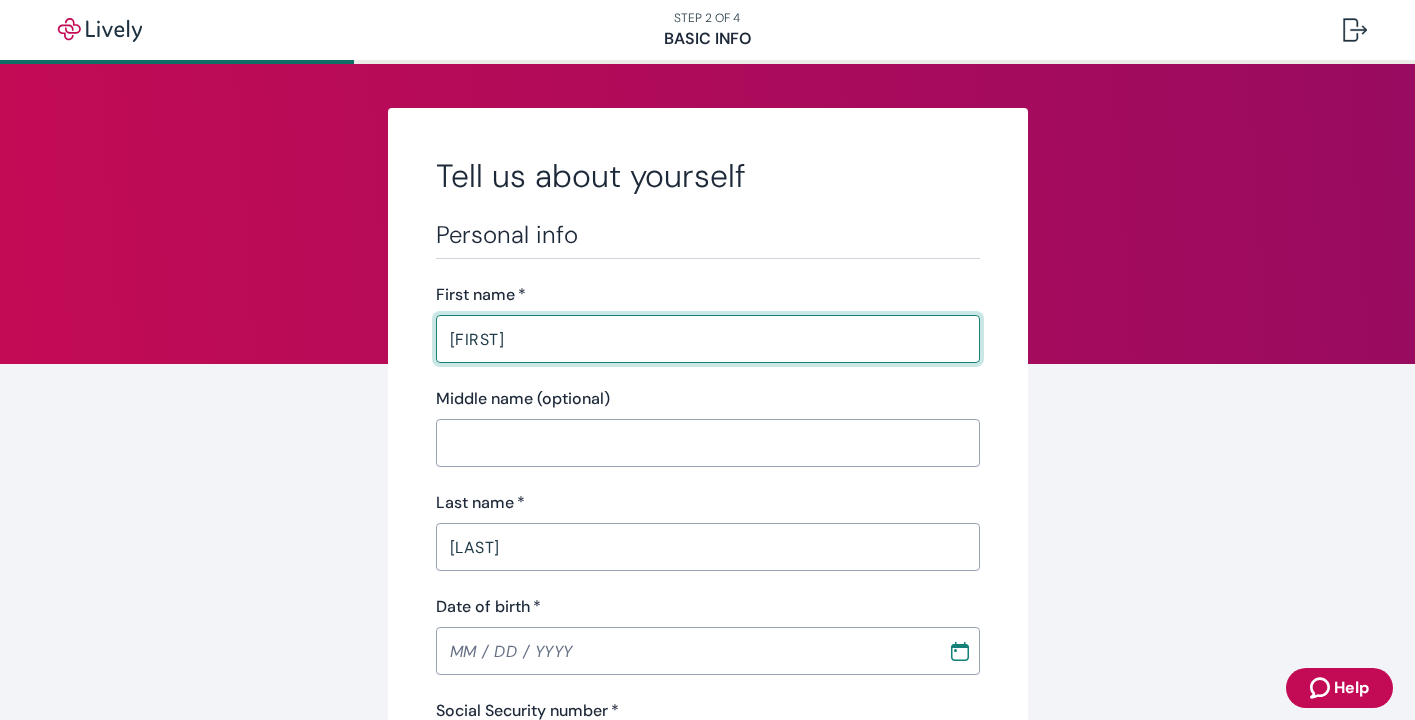 type on "NY" 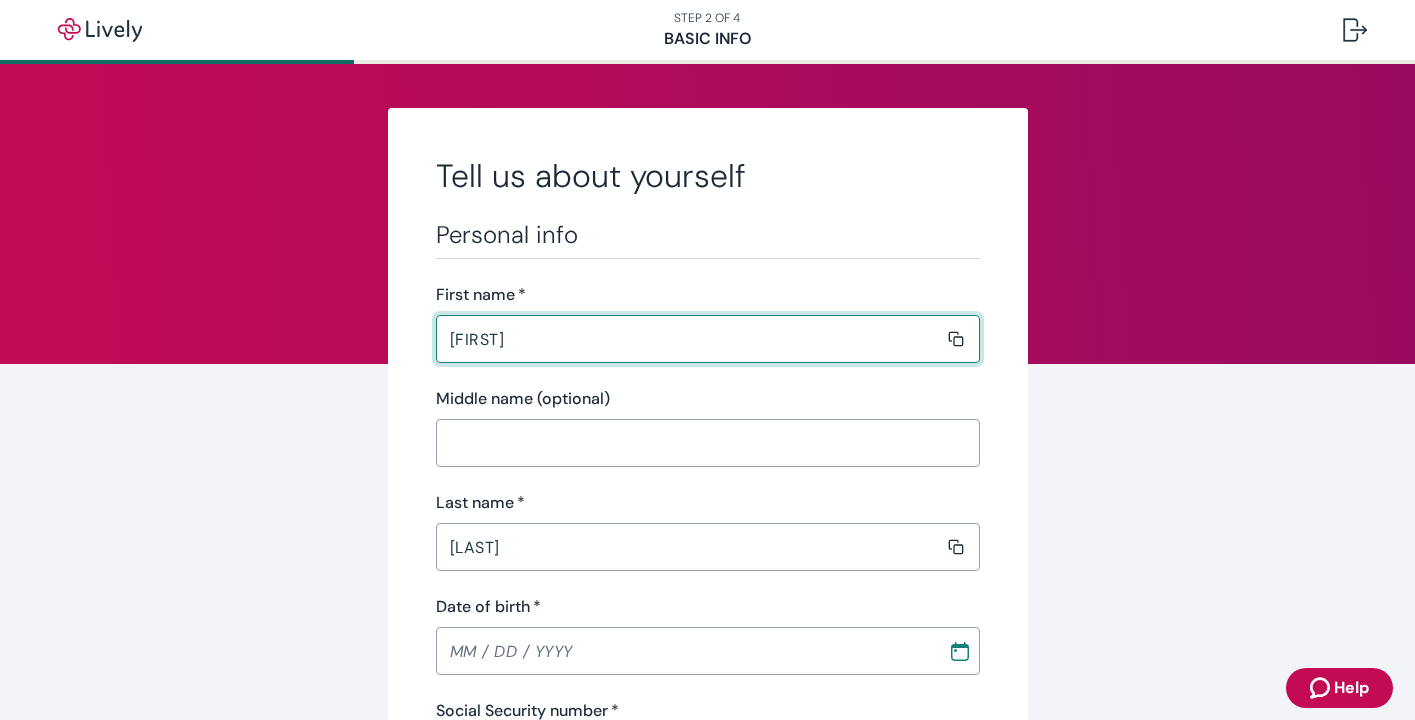 type 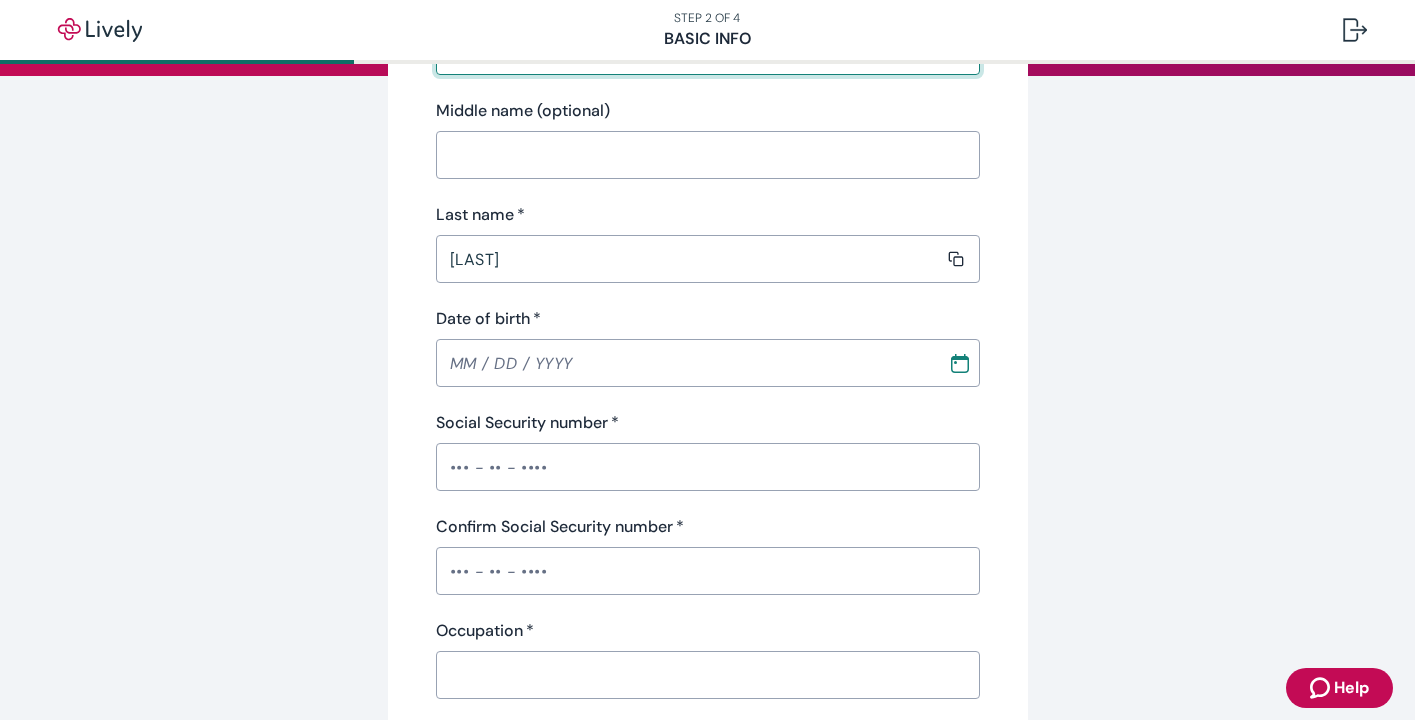 scroll, scrollTop: 292, scrollLeft: 0, axis: vertical 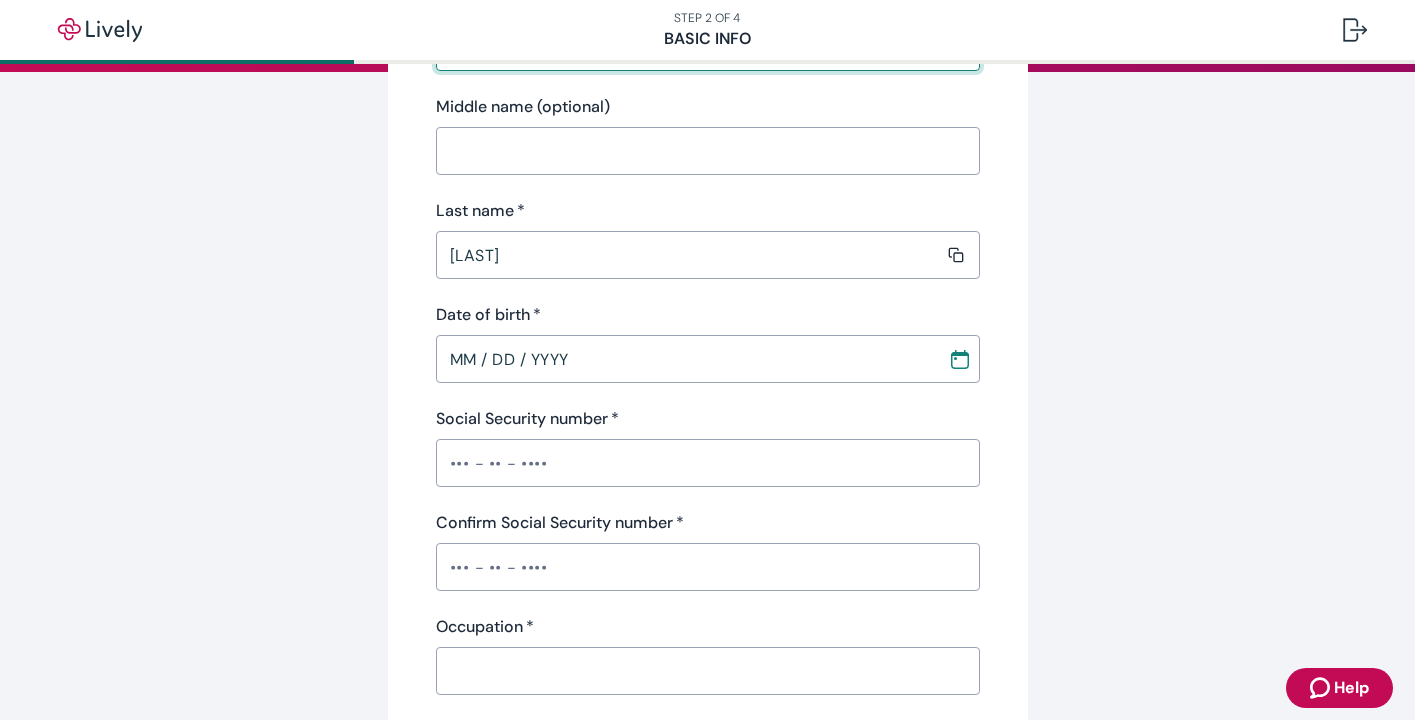 click on "MM / DD / YYYY" at bounding box center [685, 359] 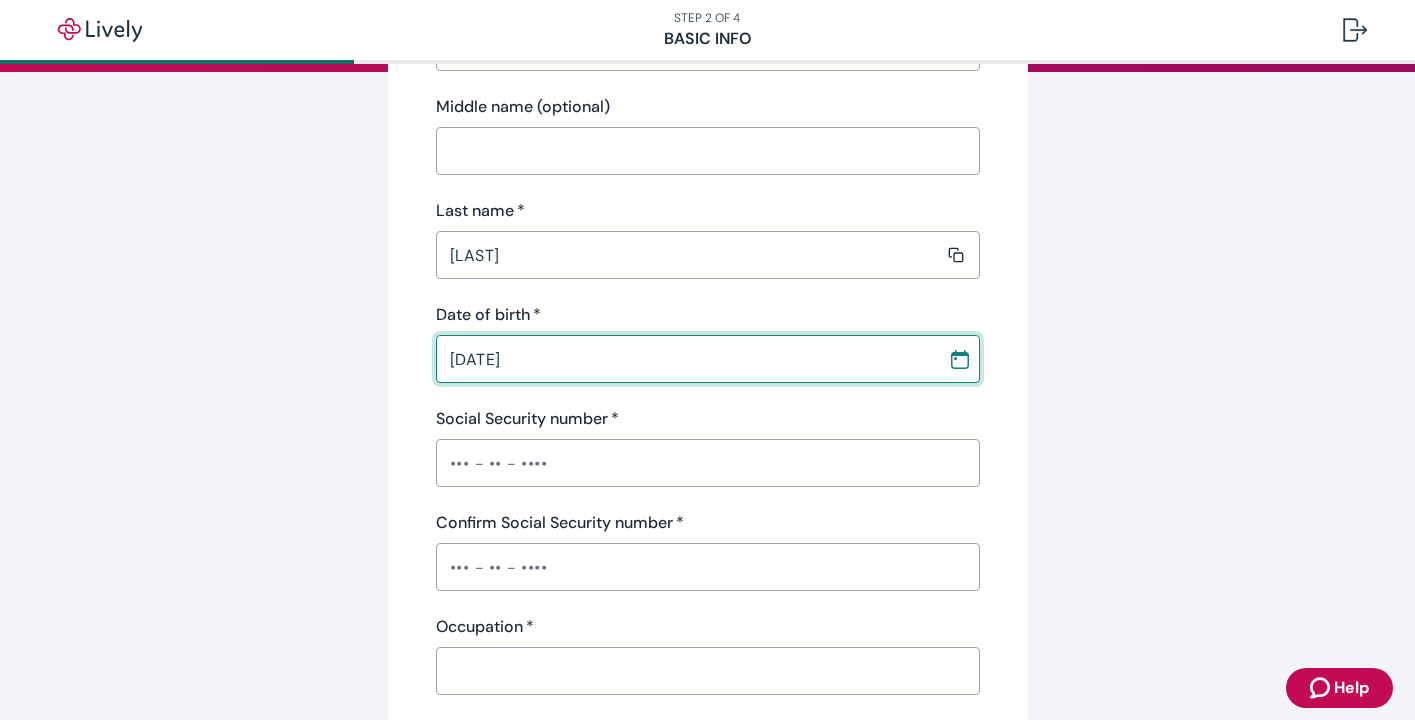type on "[DATE]" 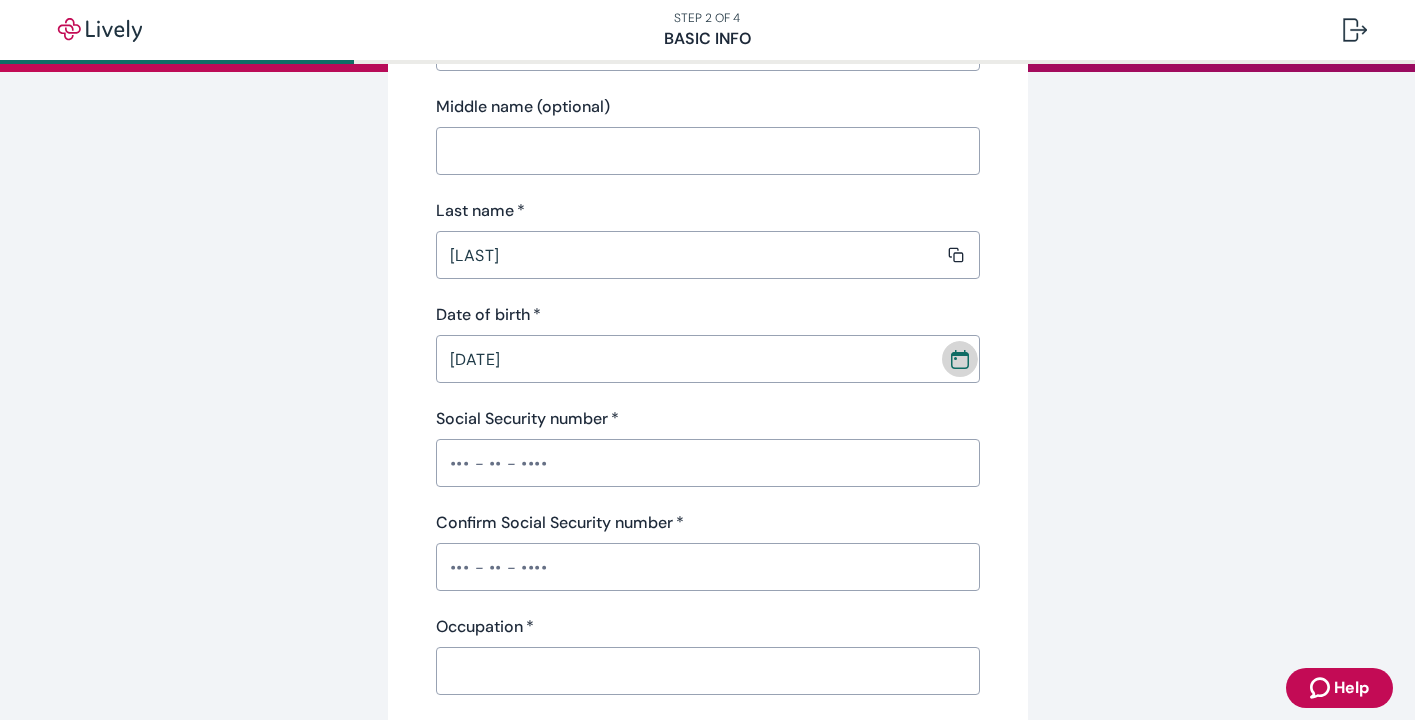type 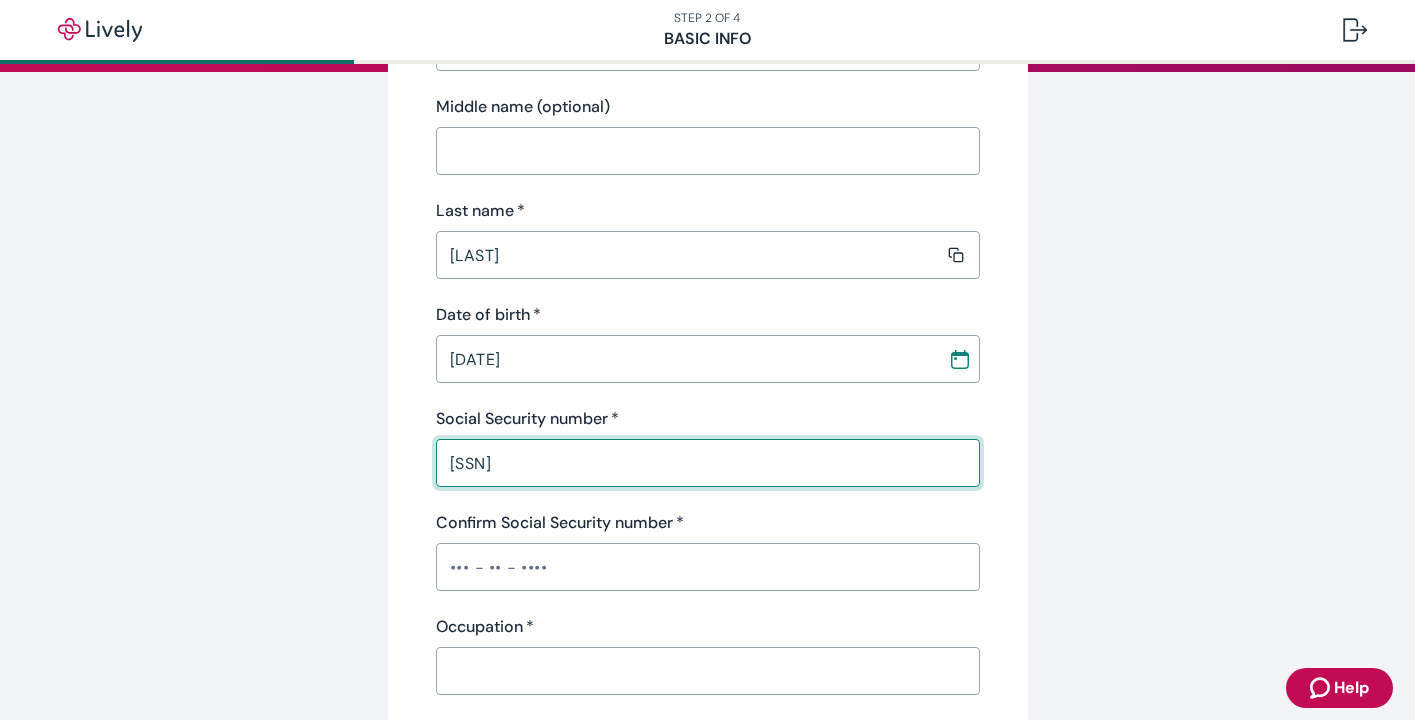 type on "[SSN]" 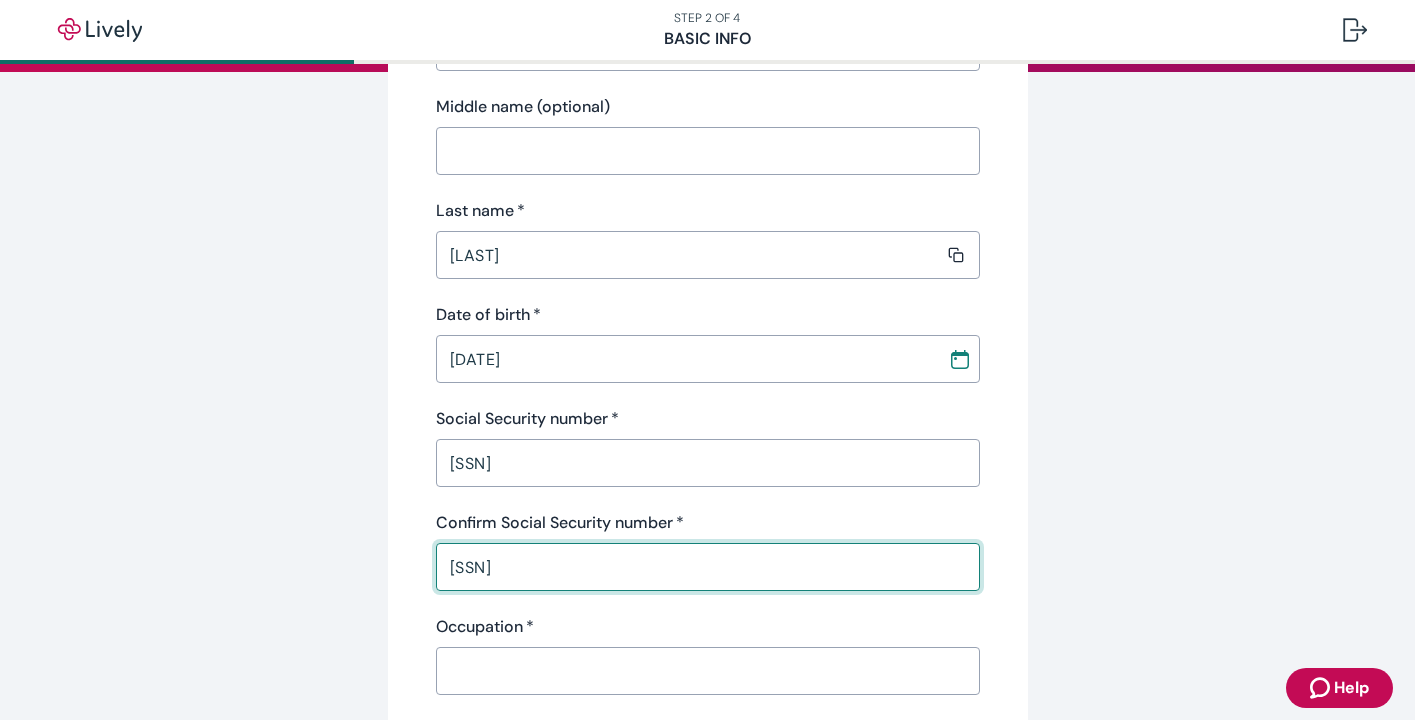 type on "[SSN]" 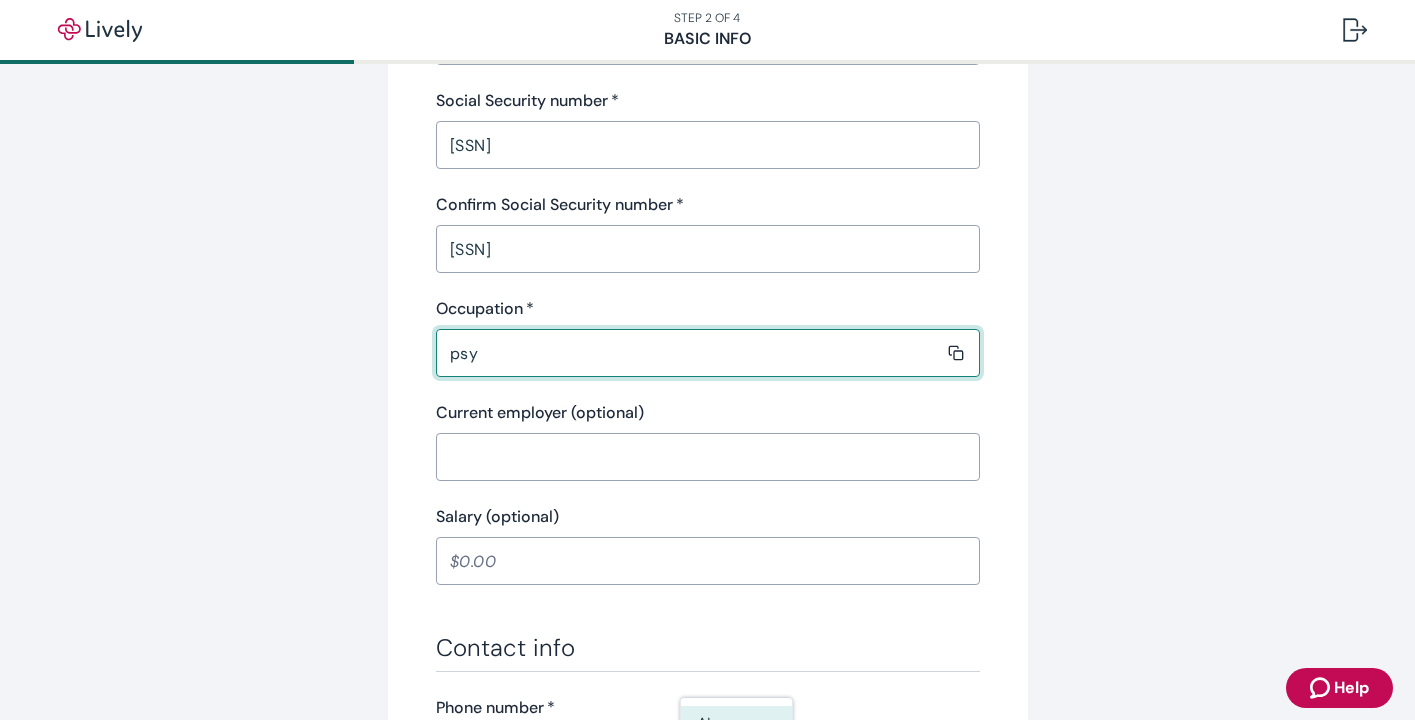 scroll, scrollTop: 618, scrollLeft: 0, axis: vertical 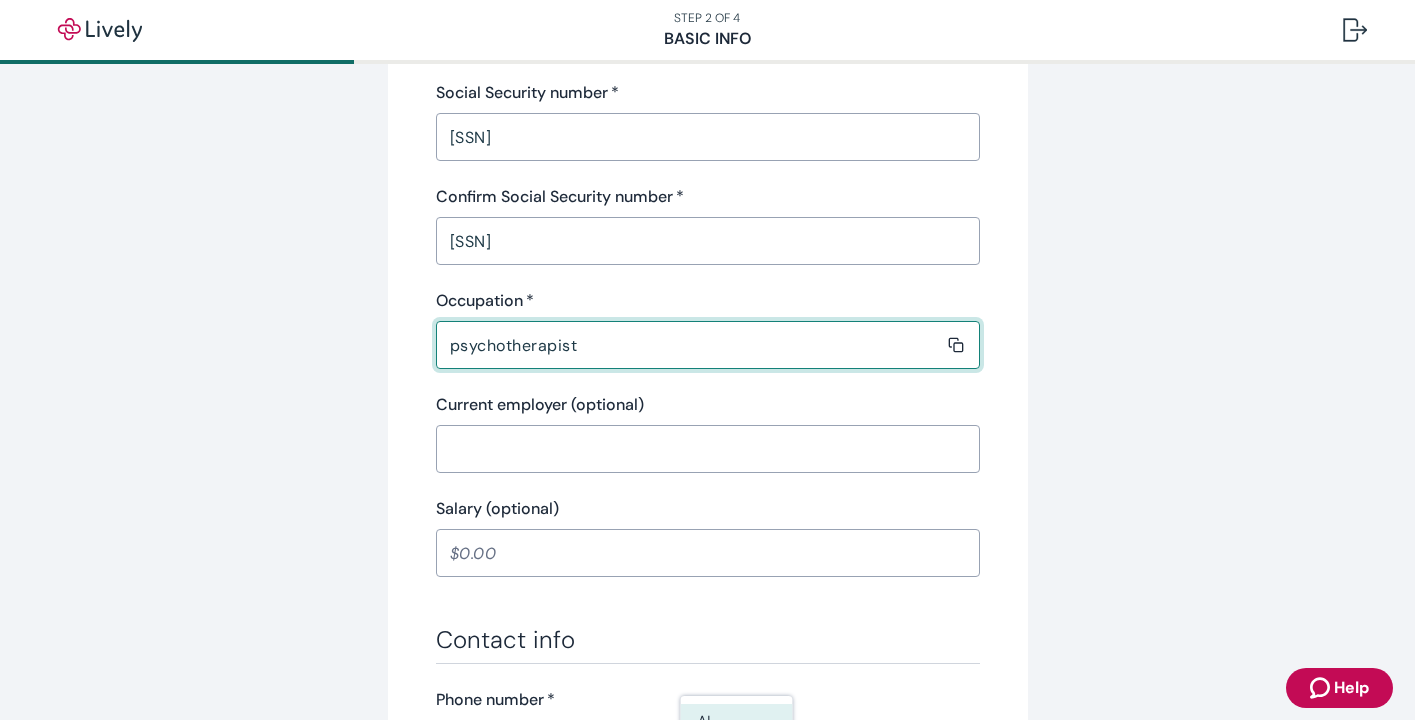 type on "psychotherapist" 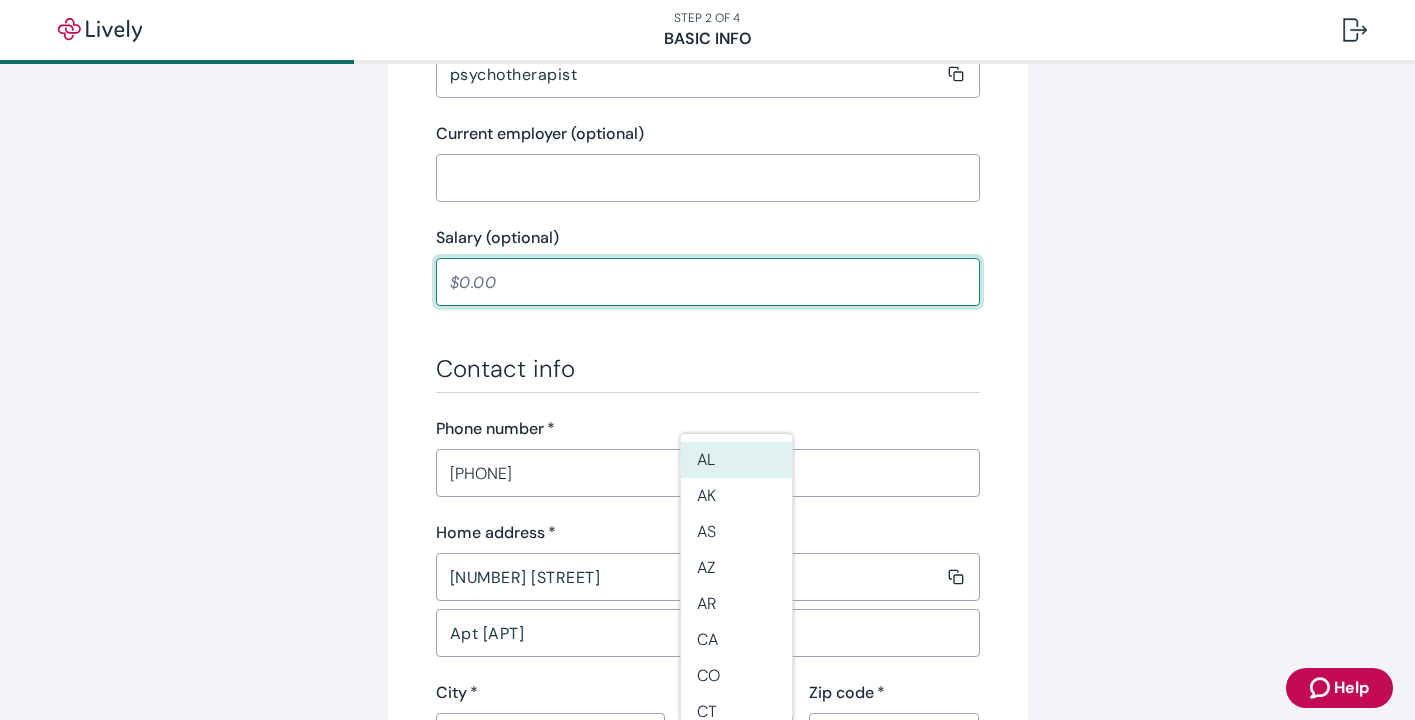 scroll, scrollTop: 890, scrollLeft: 0, axis: vertical 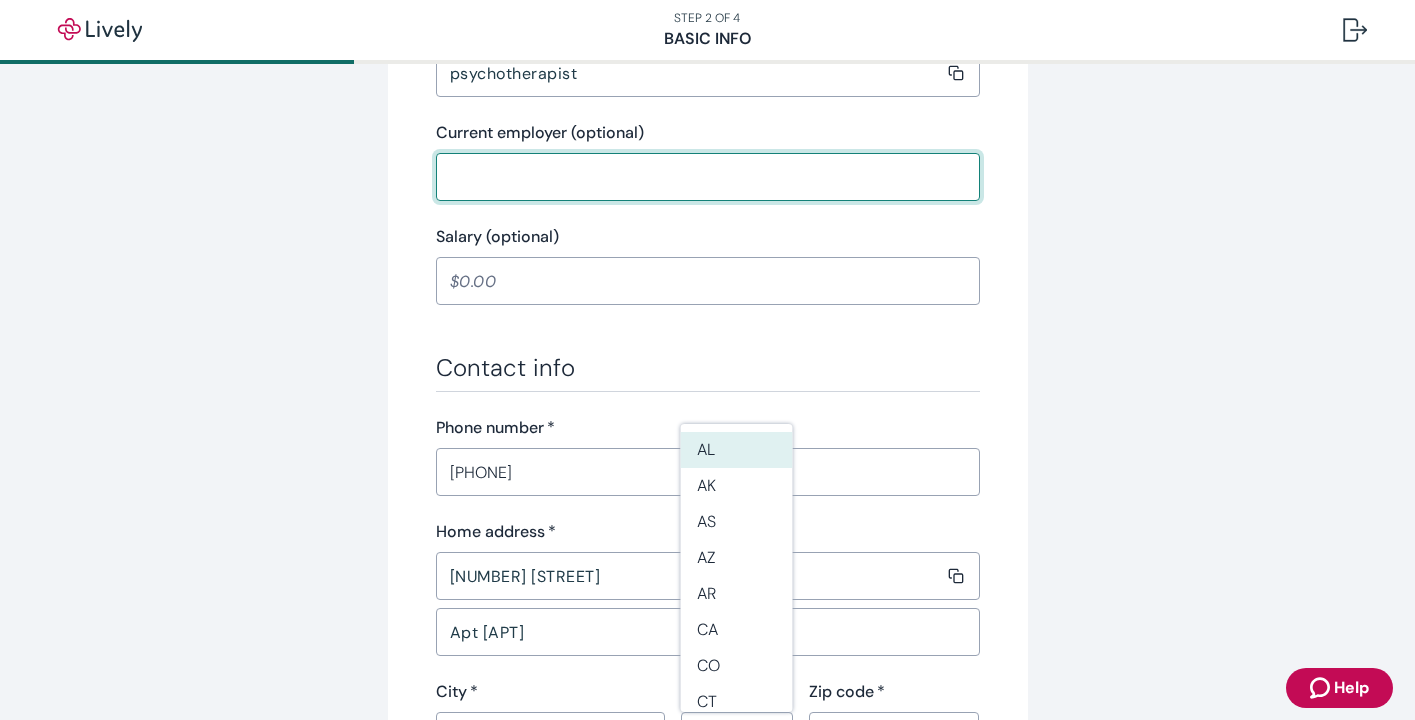 click on "Current employer (optional)" at bounding box center [701, 177] 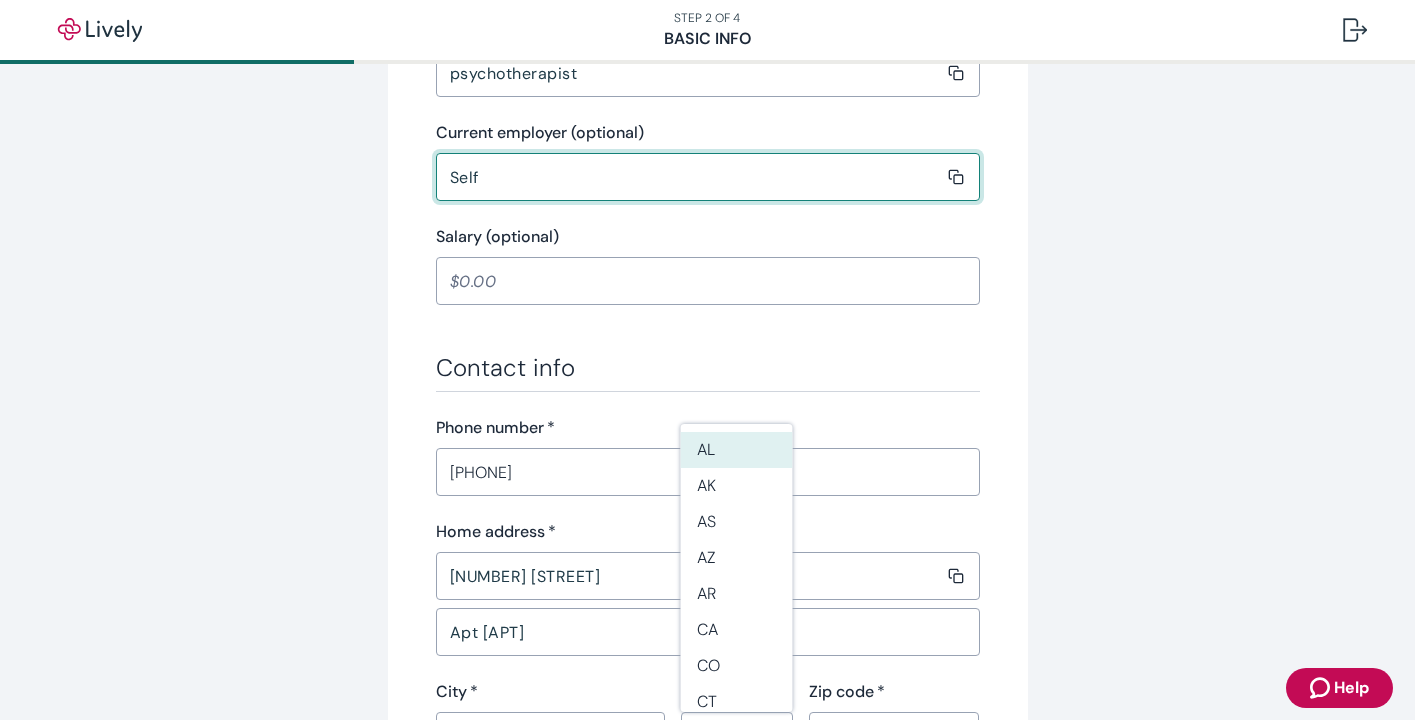 type on "Self" 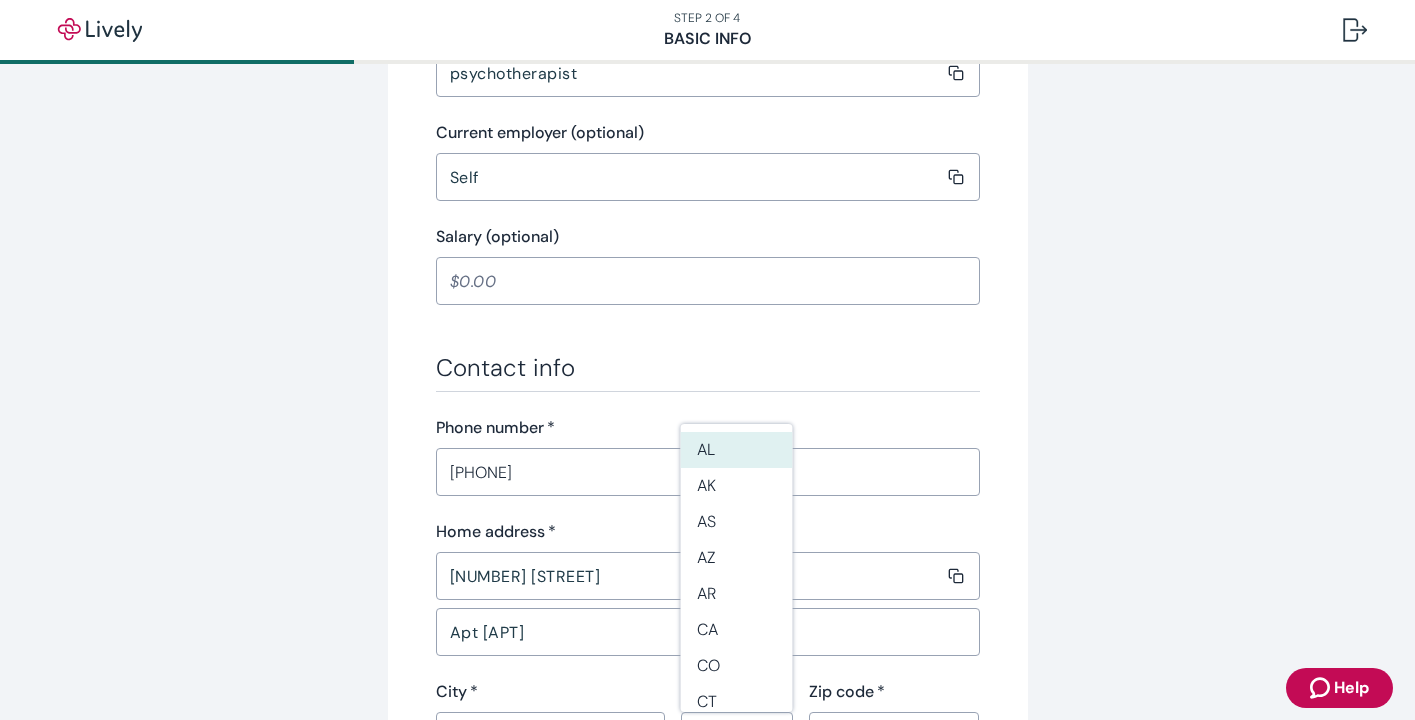 type 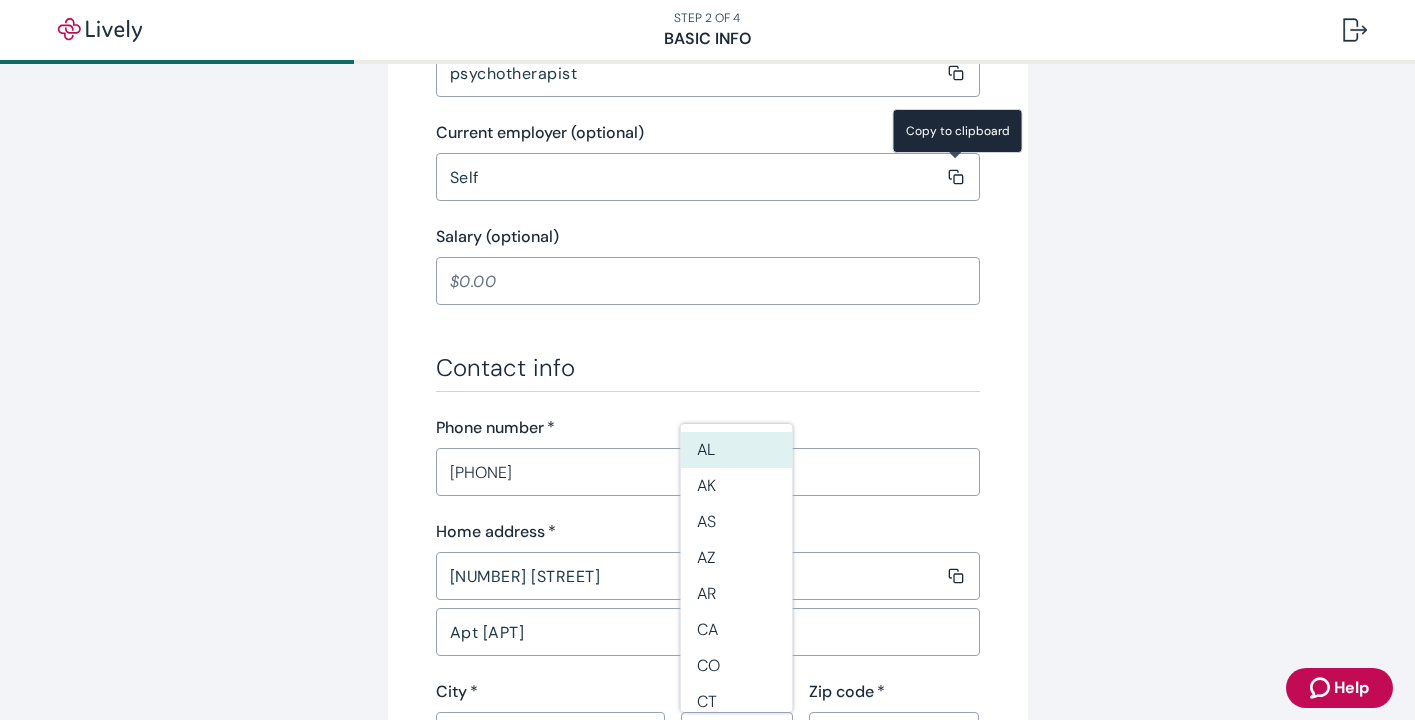 click on "Occupation   * psychotherapist ​ Current employer (optional) Self ​ Salary (optional) ​ Contact info Phone number   * [PHONE] ​ Home address   * [NUMBER] [STREET] ​ Apt. [APT] ​ City   * [CITY] ​ State * [STATE] ​ Zip code   * [ZIP] ​ Is this your mailing address? * Yes No Back Continue" at bounding box center (707, 177) 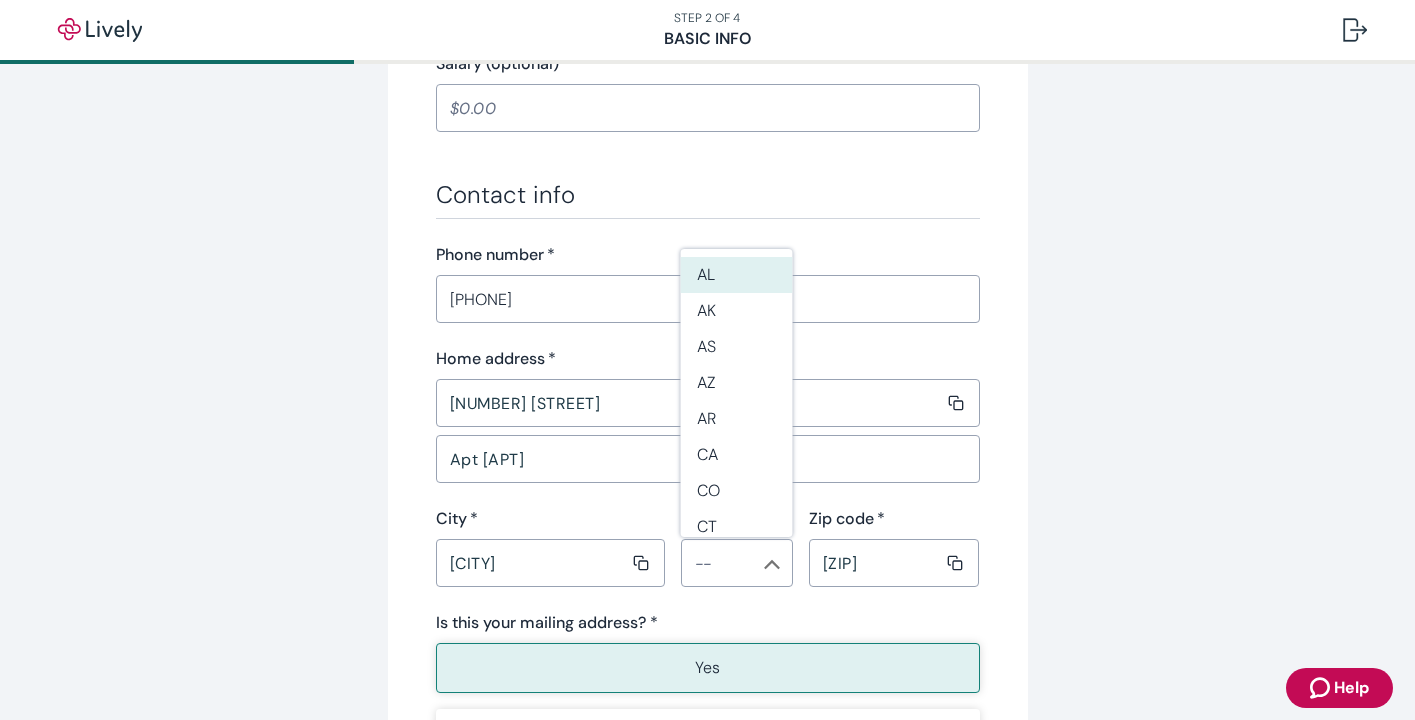 scroll, scrollTop: 1065, scrollLeft: 0, axis: vertical 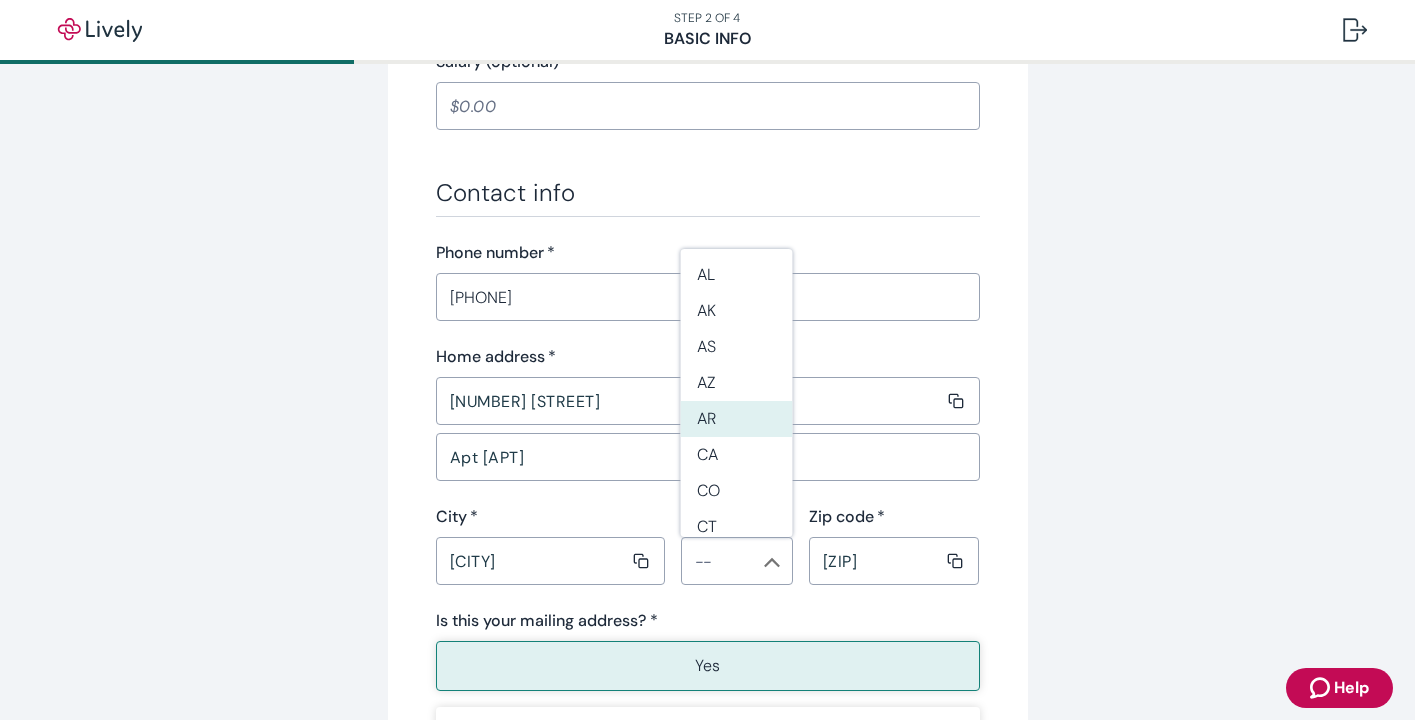 click on "[NUMBER] [STREET]" at bounding box center (691, 401) 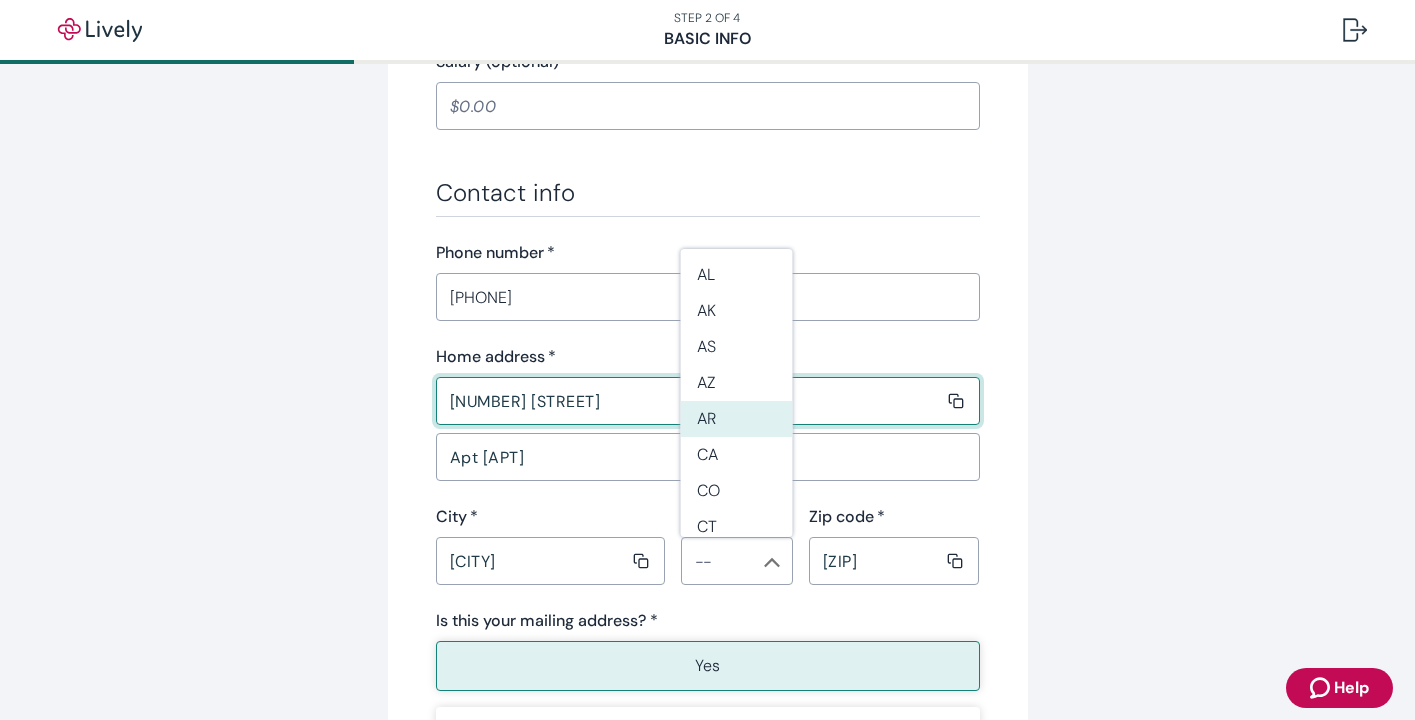 type on "[NUMBER] [STREET]" 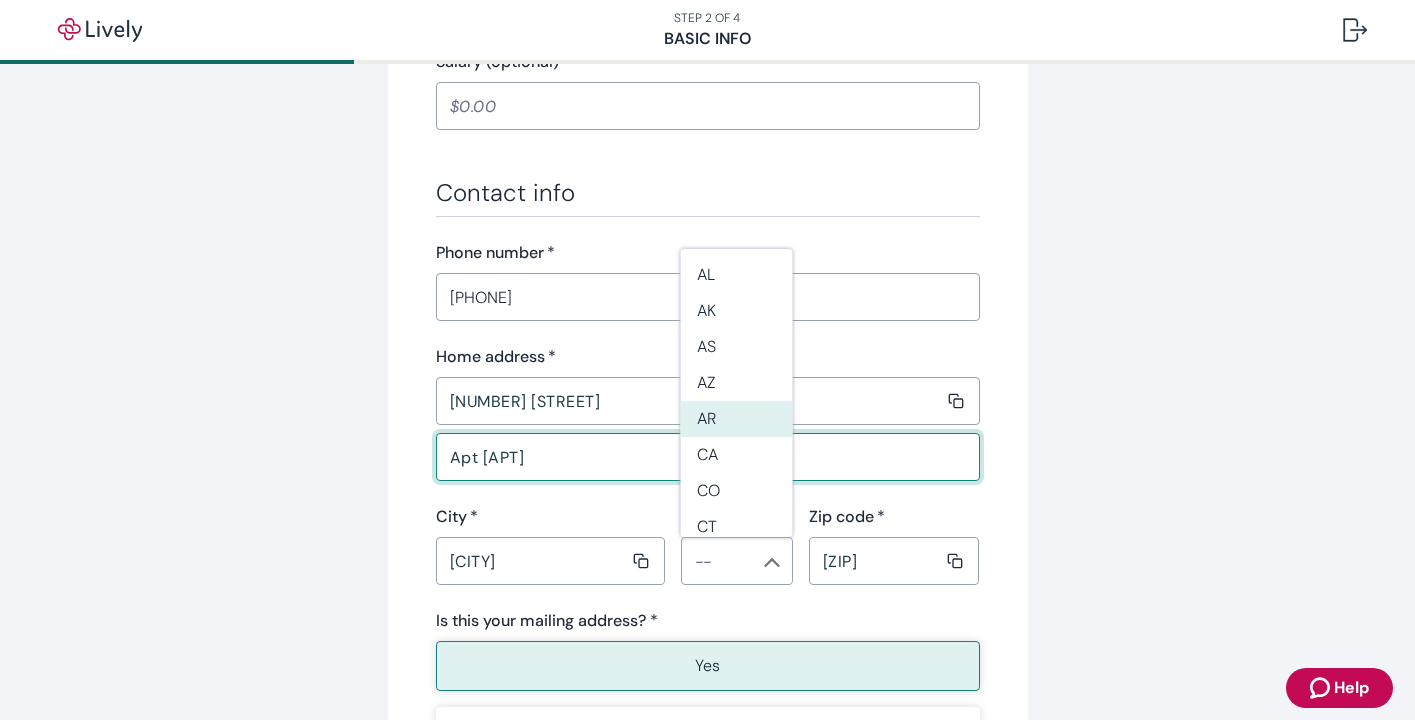 click on "Apt [APT]" at bounding box center (708, 457) 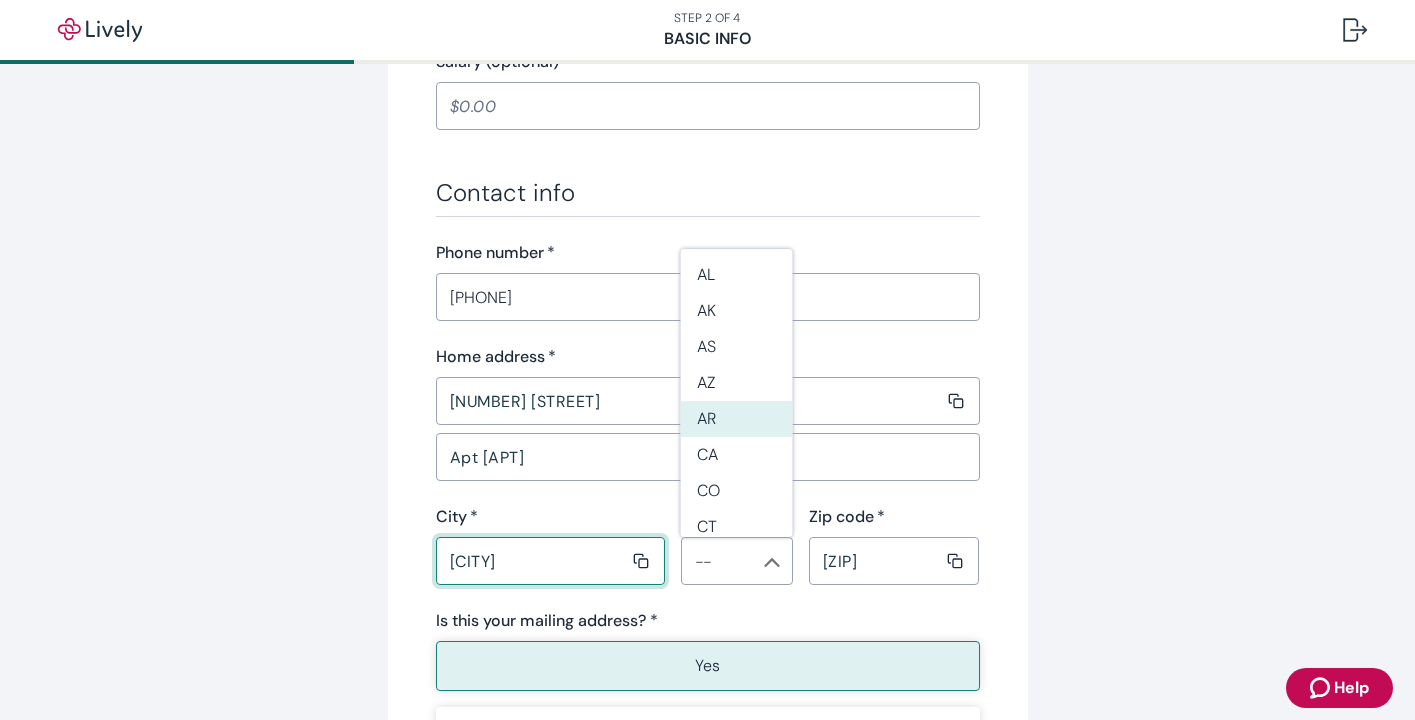 click on "[CITY]" at bounding box center [533, 561] 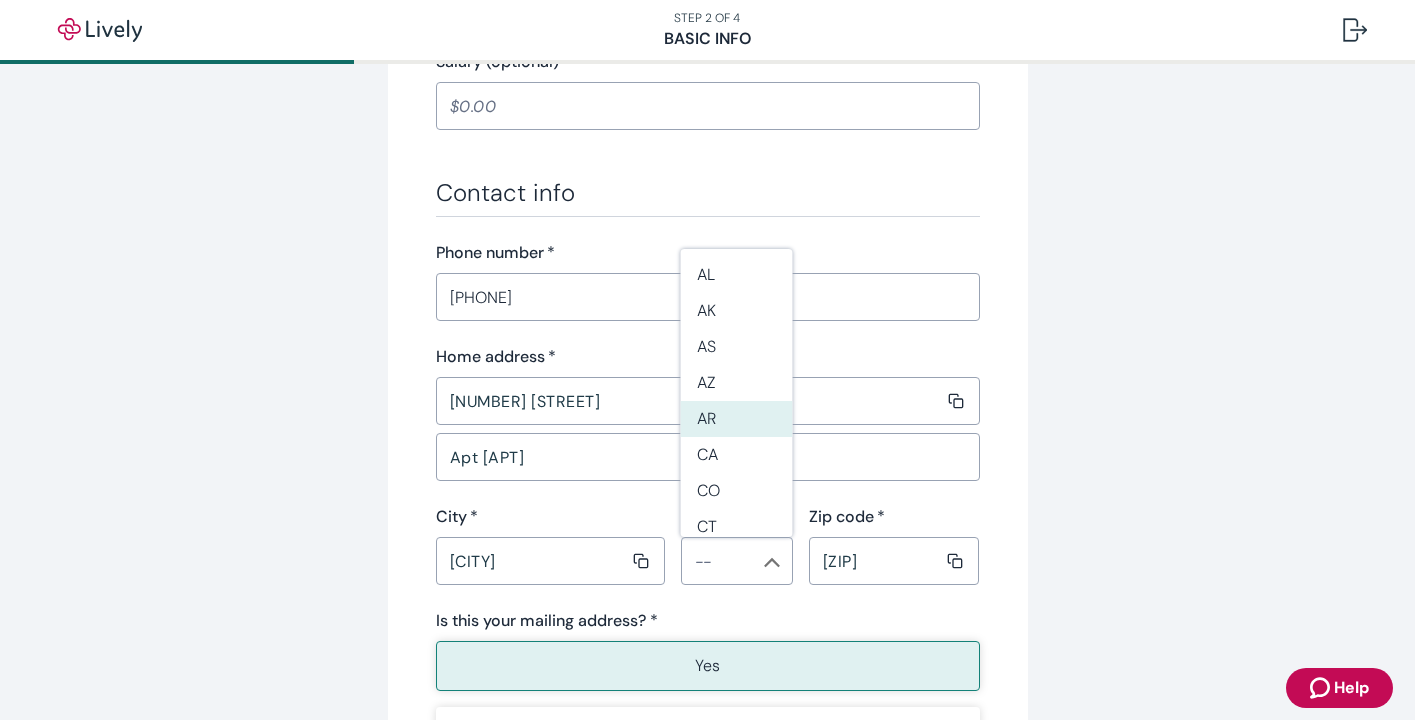 type 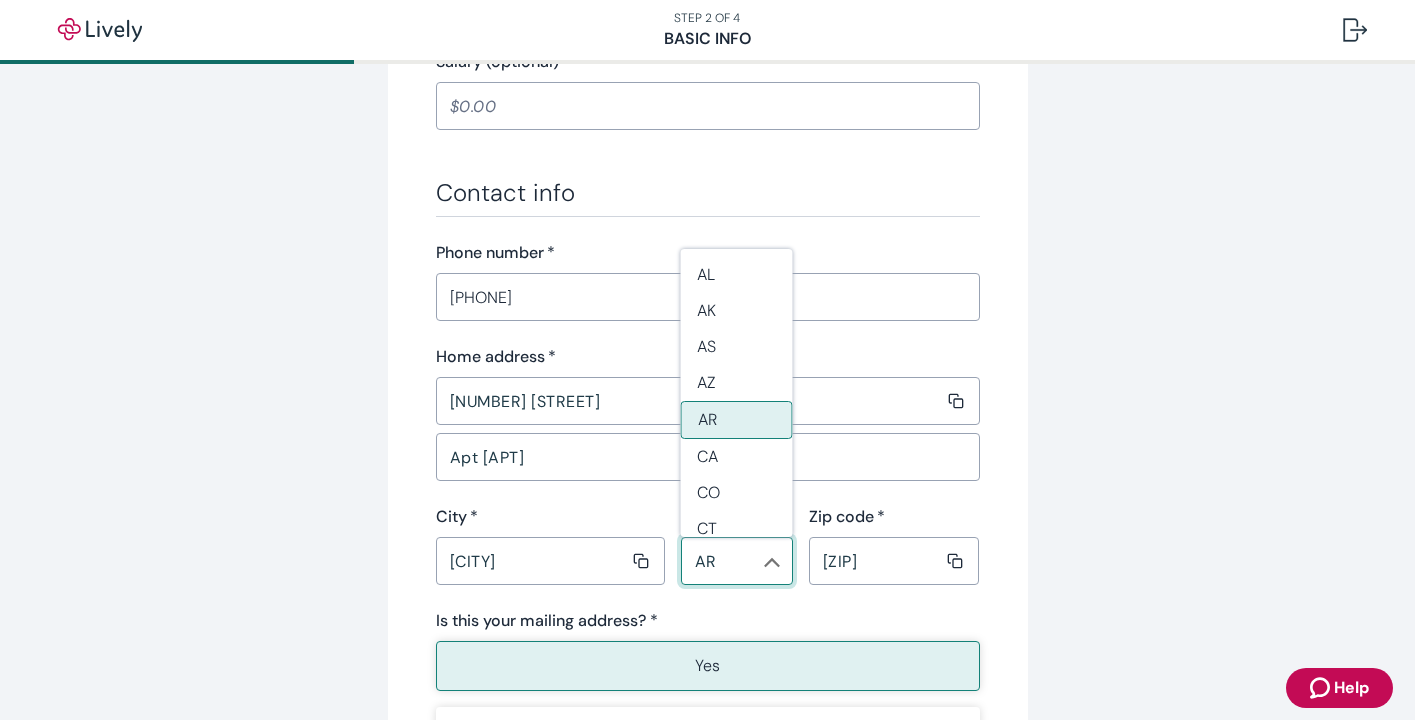 click on "AR" at bounding box center [720, 561] 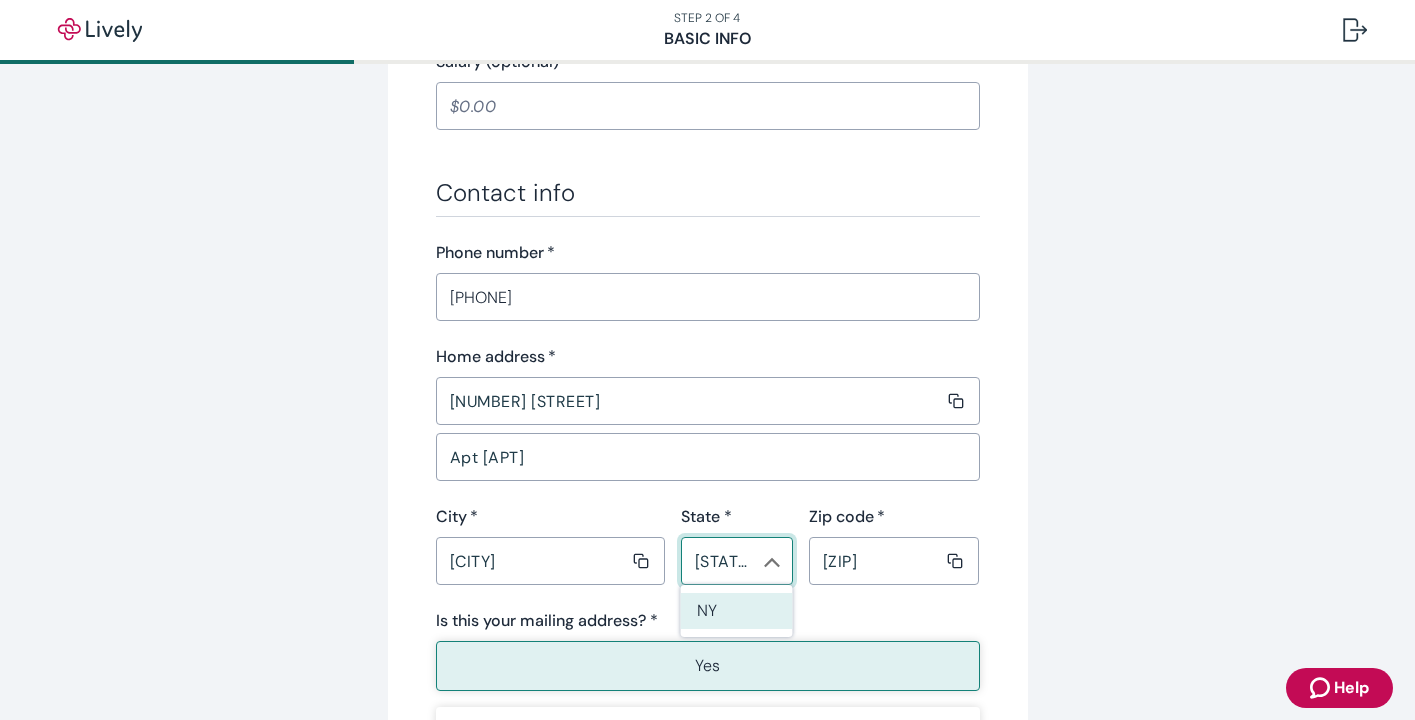 type on "NY" 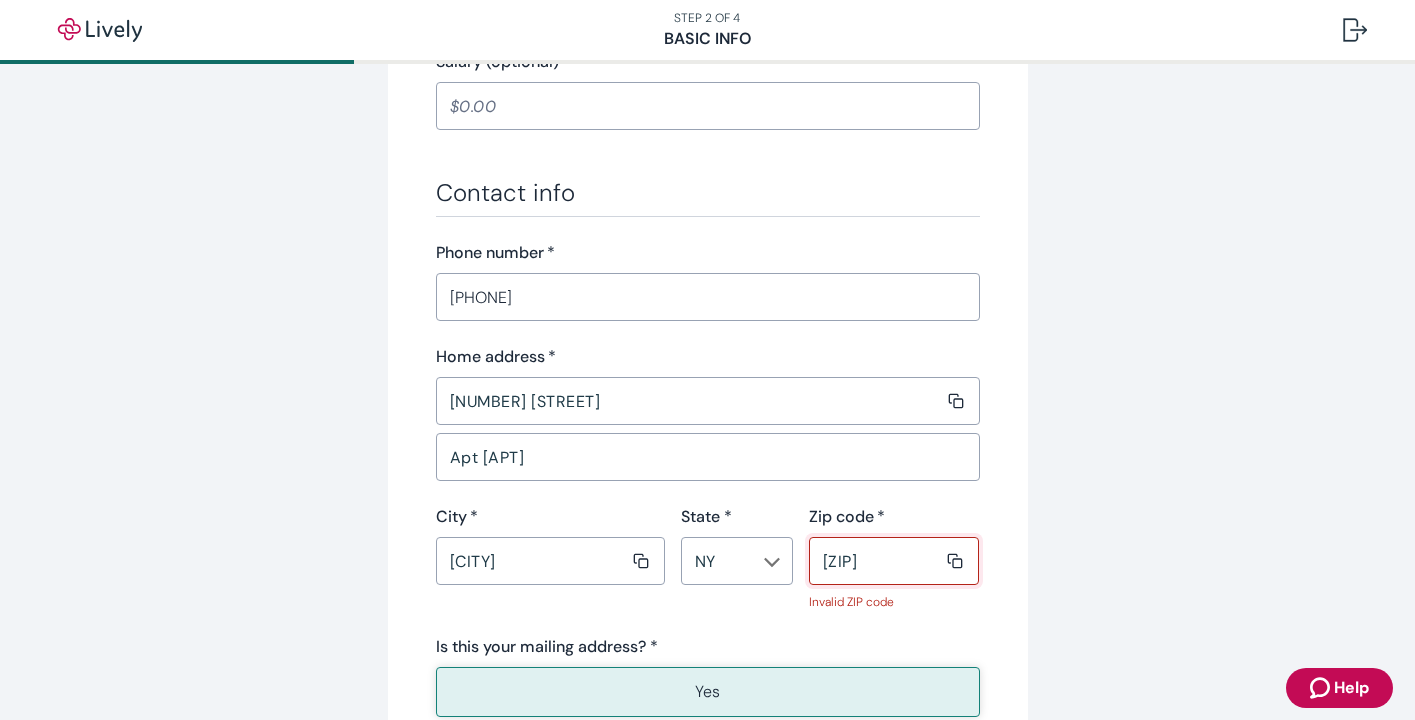 type on "[ZIP]" 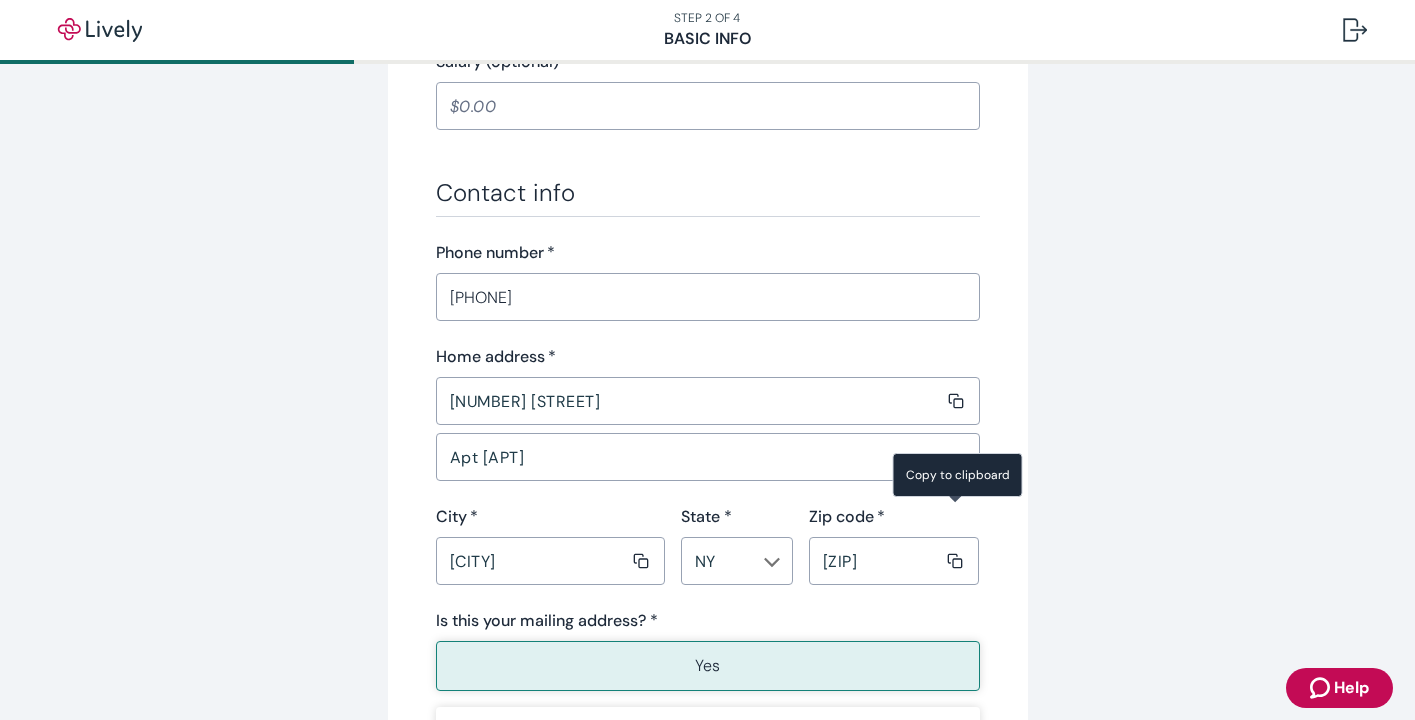 scroll, scrollTop: 1226, scrollLeft: 0, axis: vertical 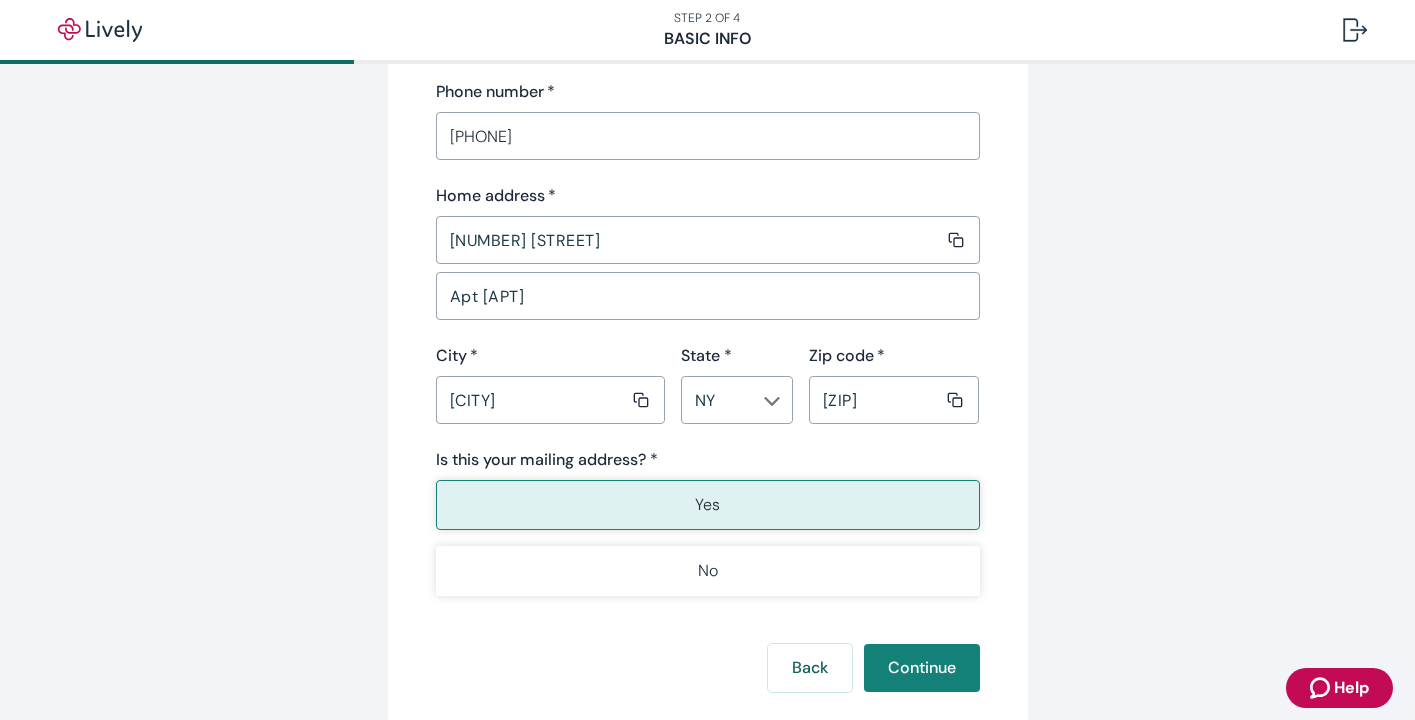 click on "Yes" at bounding box center [708, 505] 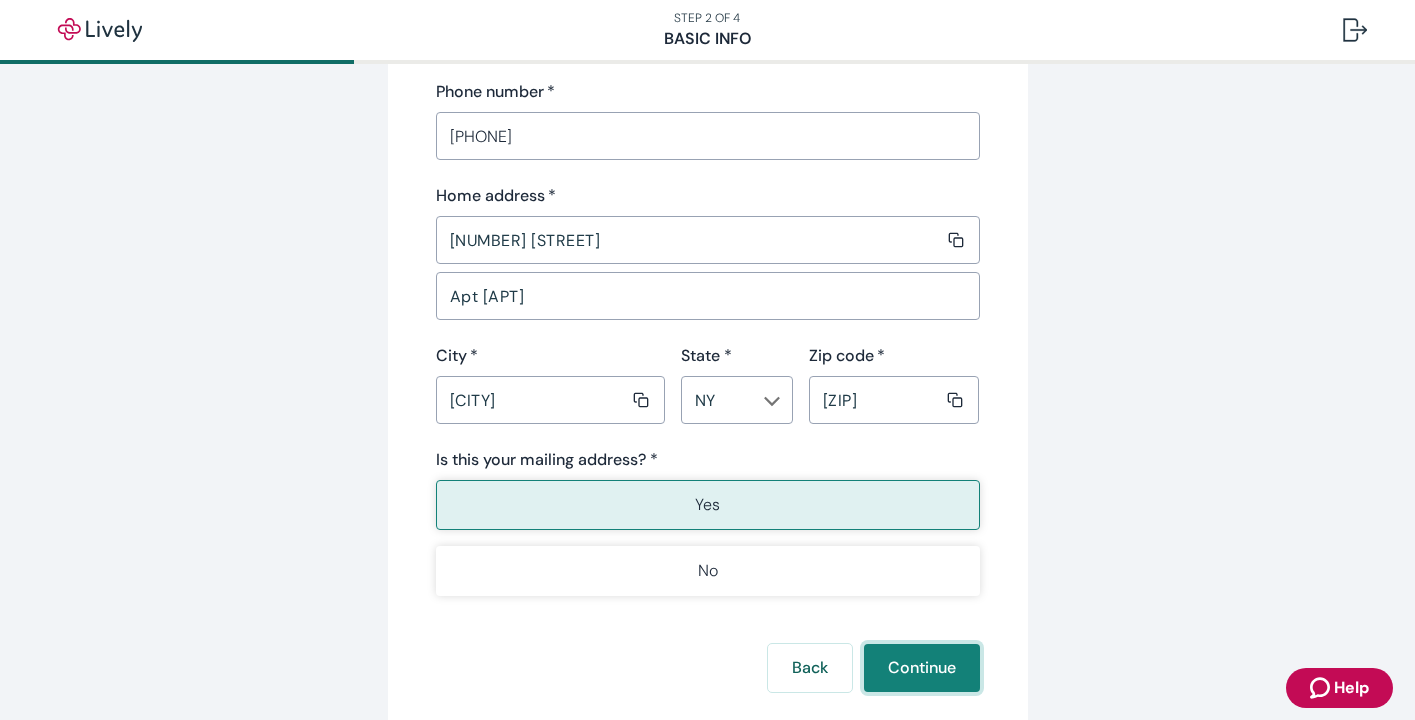 click on "Continue" at bounding box center (922, 668) 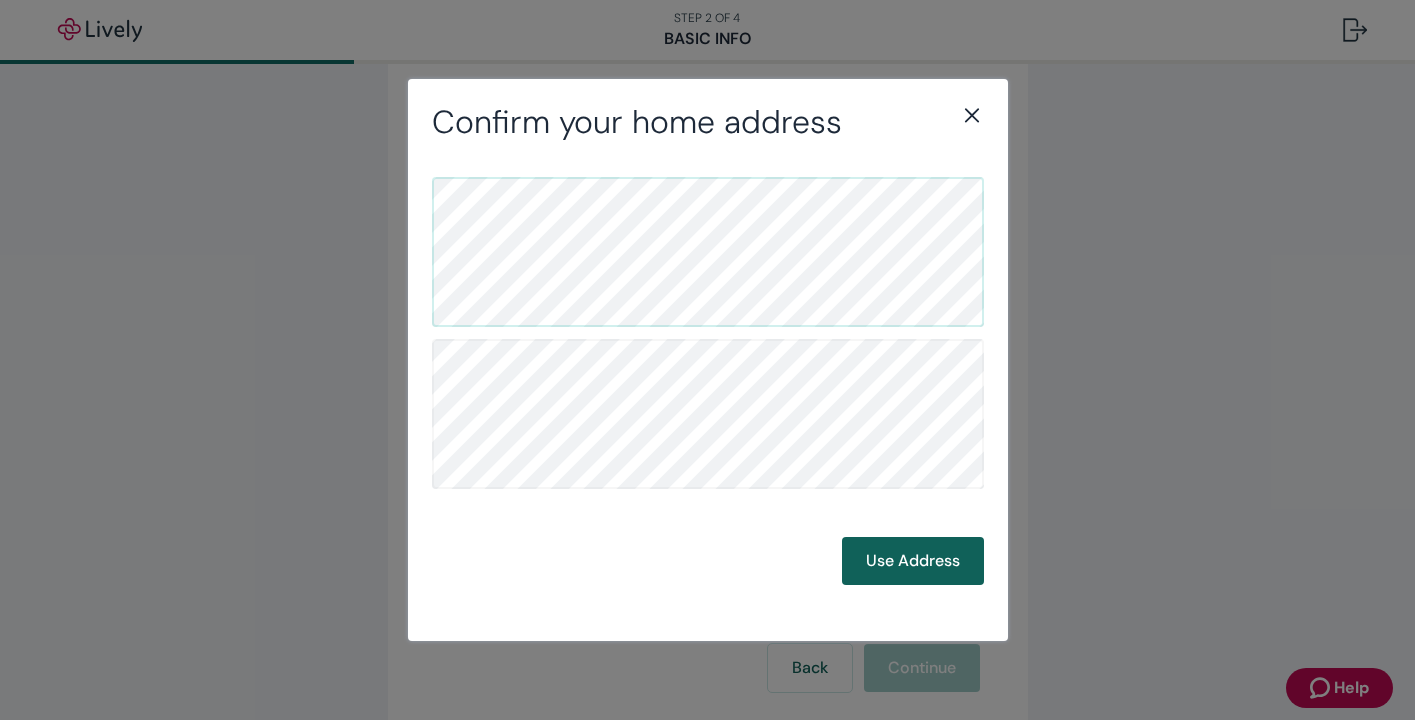click on "Use Address" at bounding box center (913, 561) 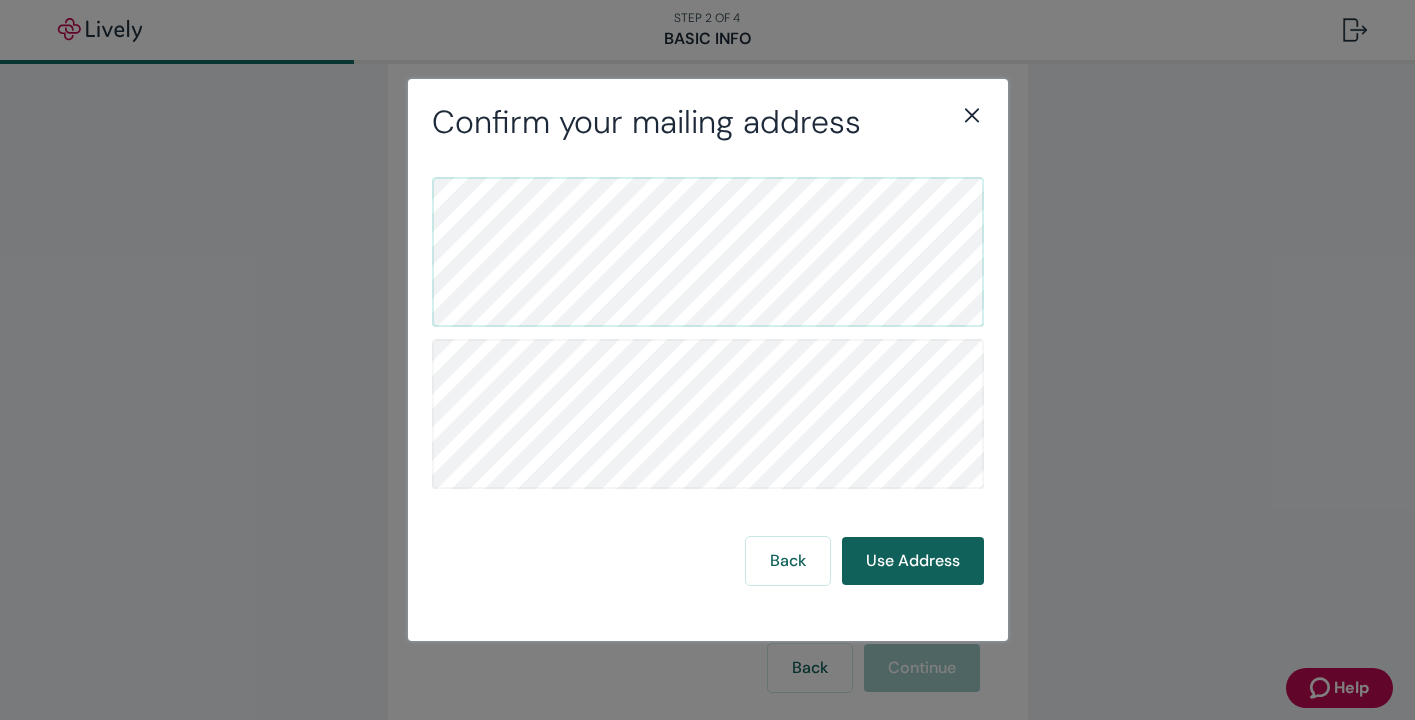 click on "Use Address" at bounding box center [913, 561] 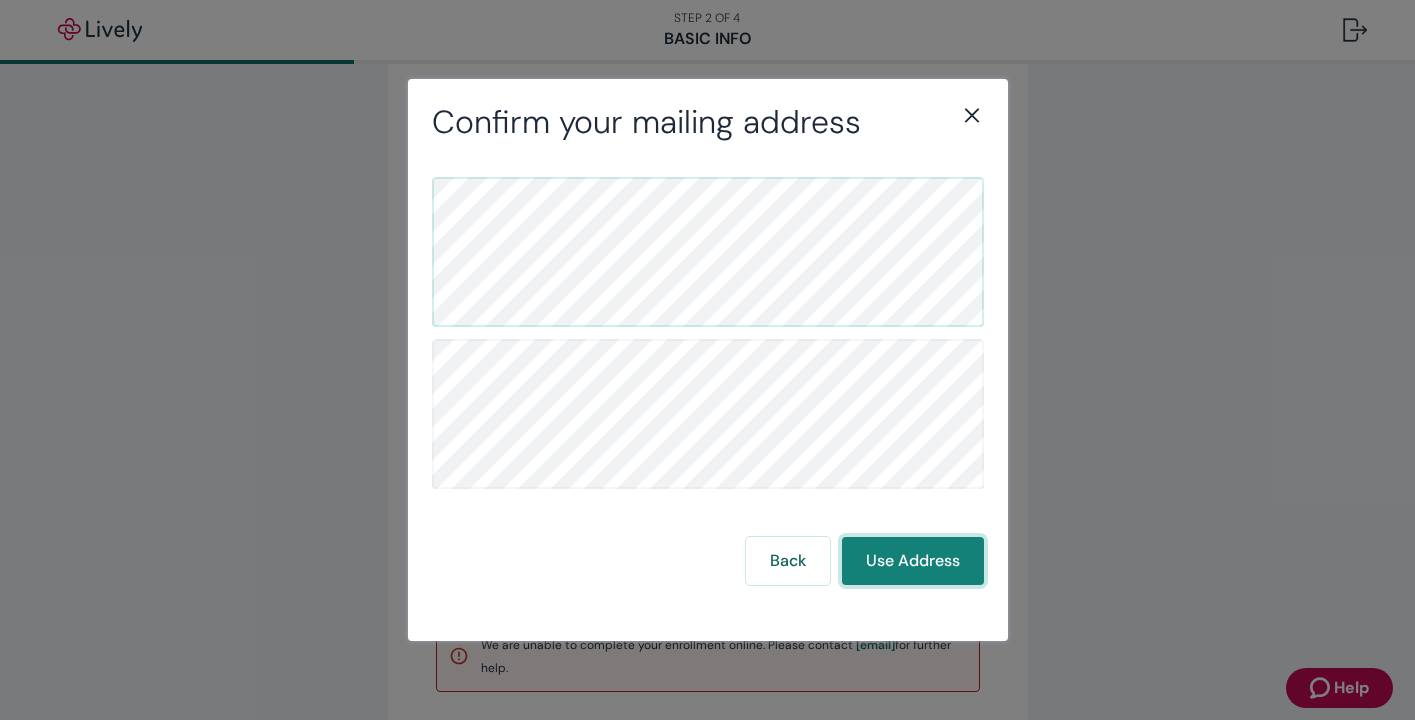 click on "Use Address" at bounding box center [913, 561] 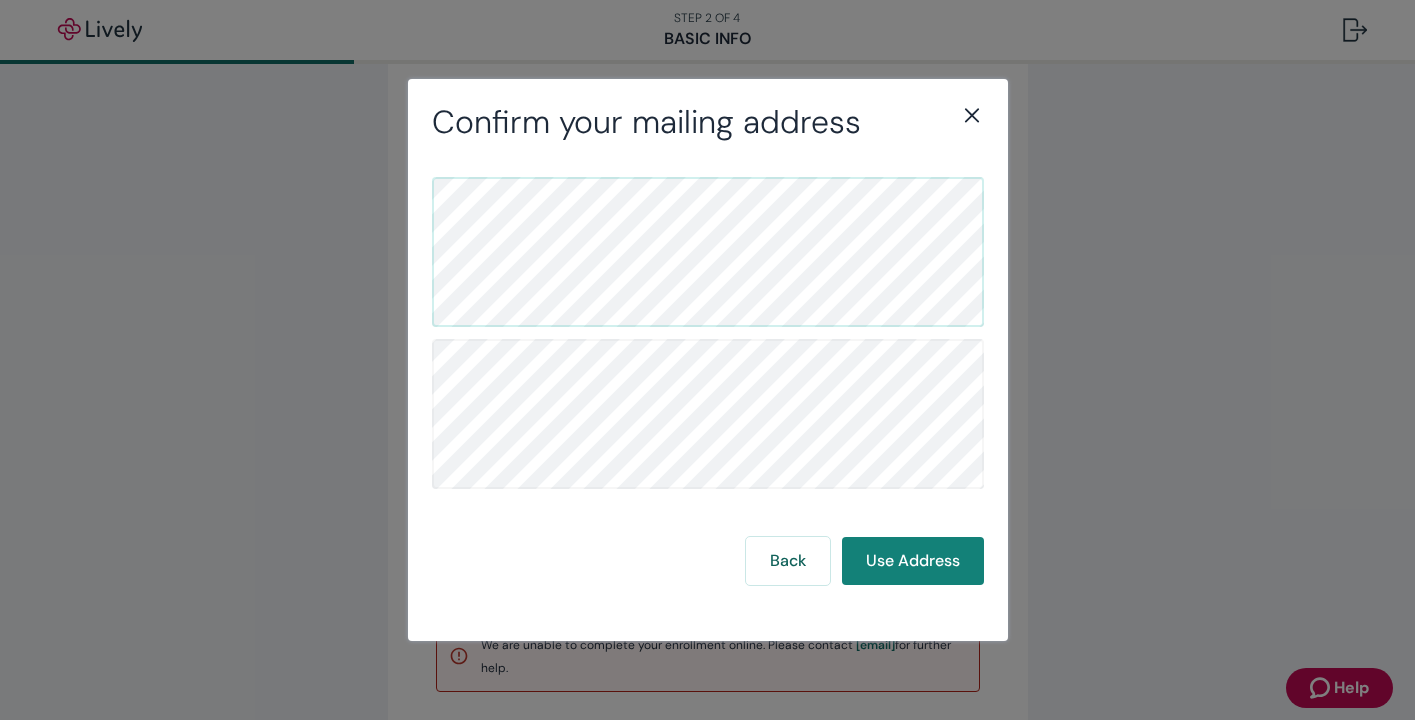 click on "Back Use Address" at bounding box center [708, 381] 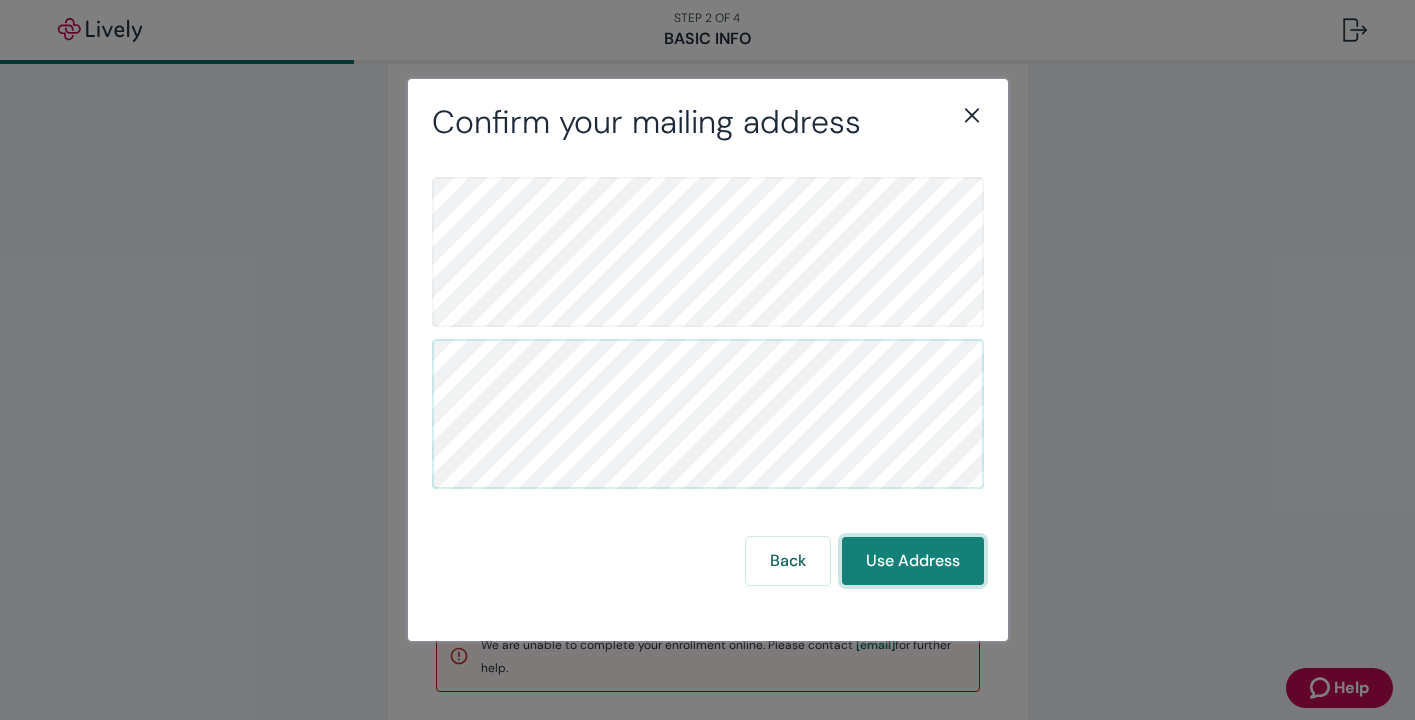 click on "Use Address" at bounding box center (913, 561) 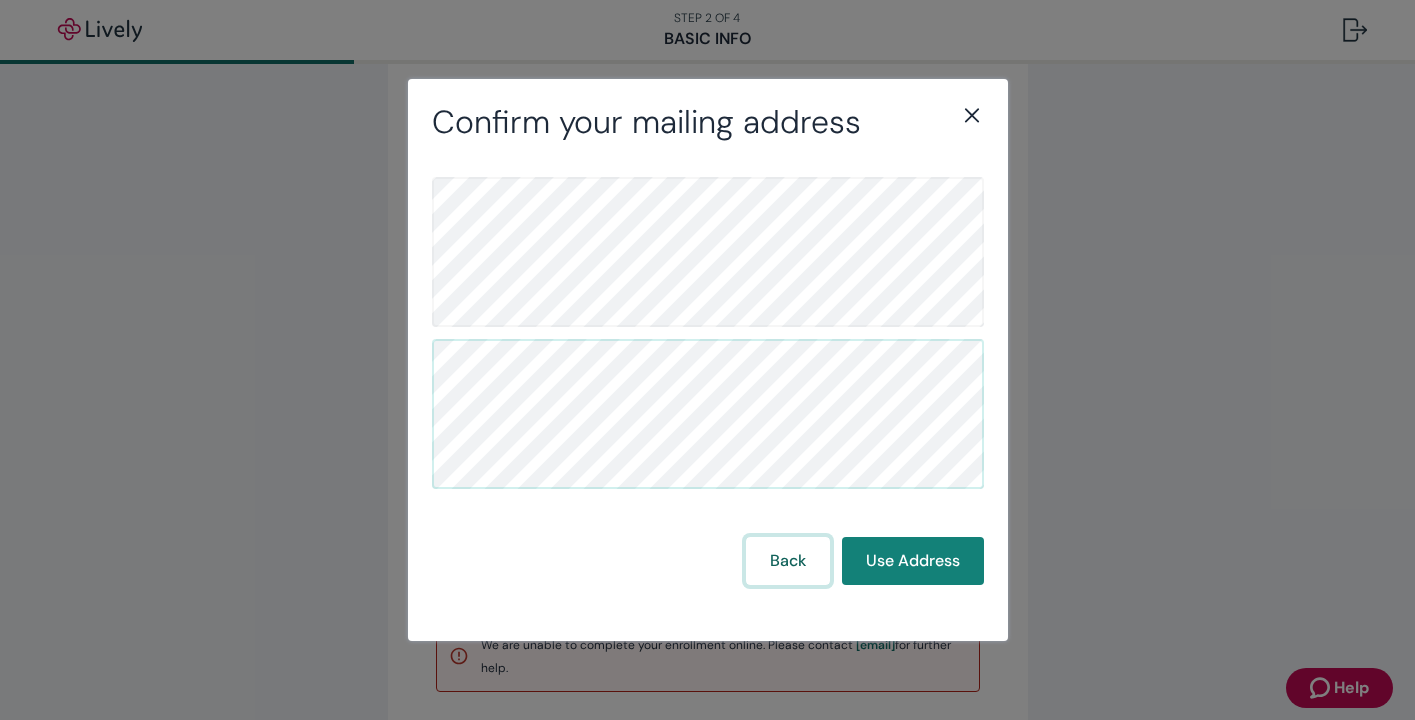 click on "Back" at bounding box center [788, 561] 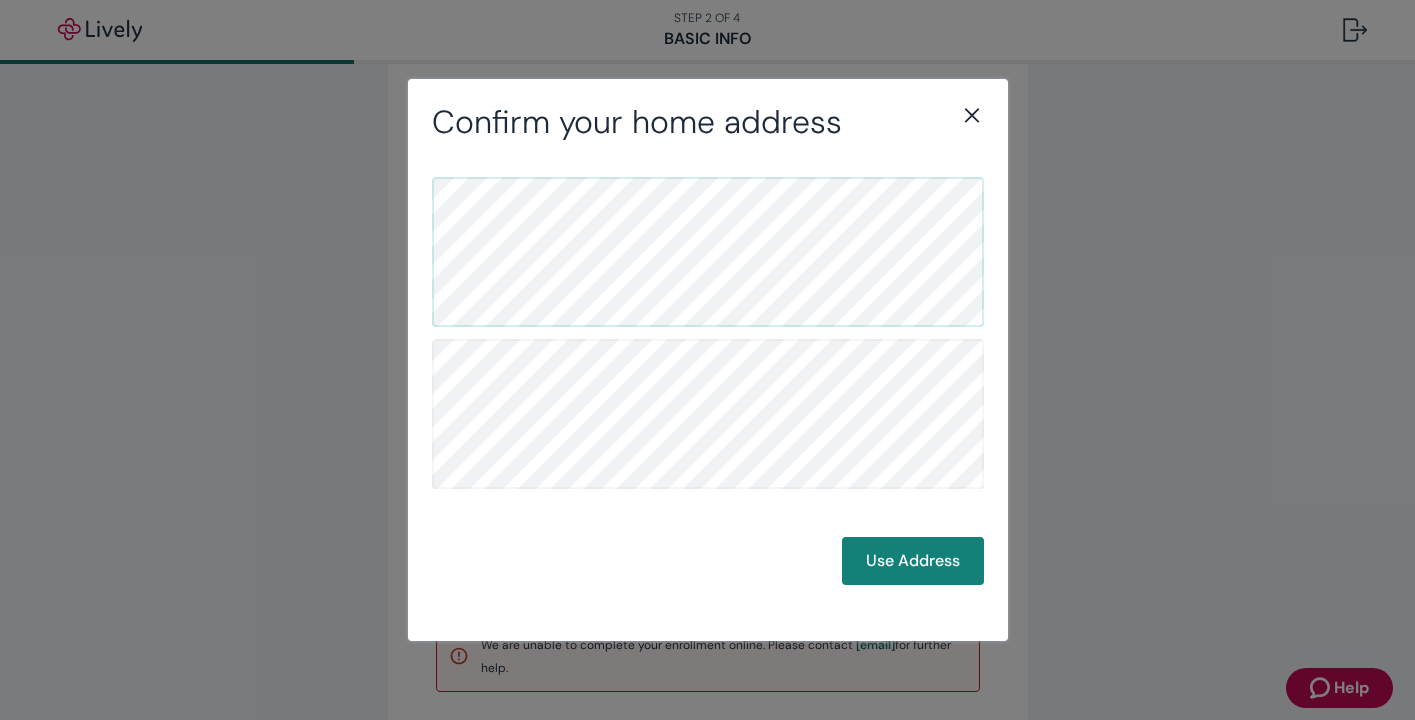 click on "Confirm your home address" at bounding box center (708, 122) 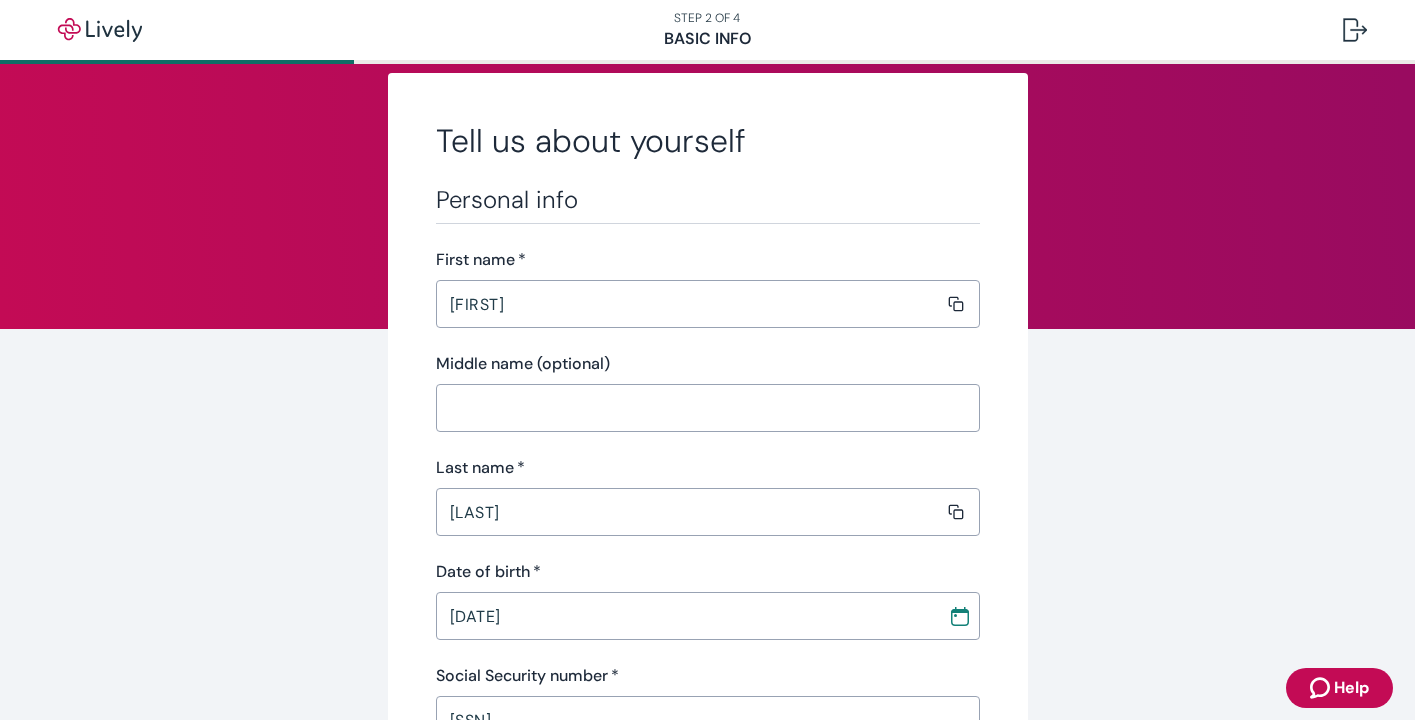 scroll, scrollTop: 0, scrollLeft: 0, axis: both 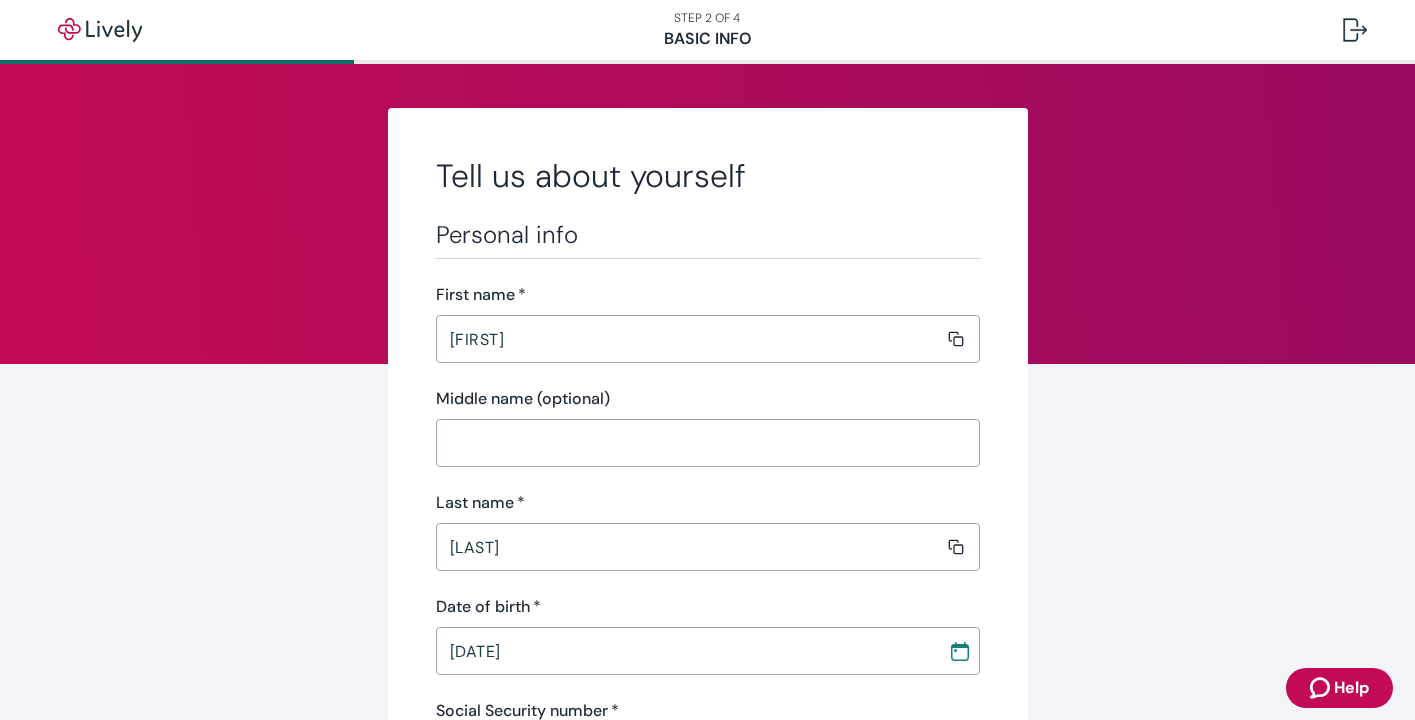 click on "STEP 2 OF 4 Basic Info" at bounding box center (707, 30) 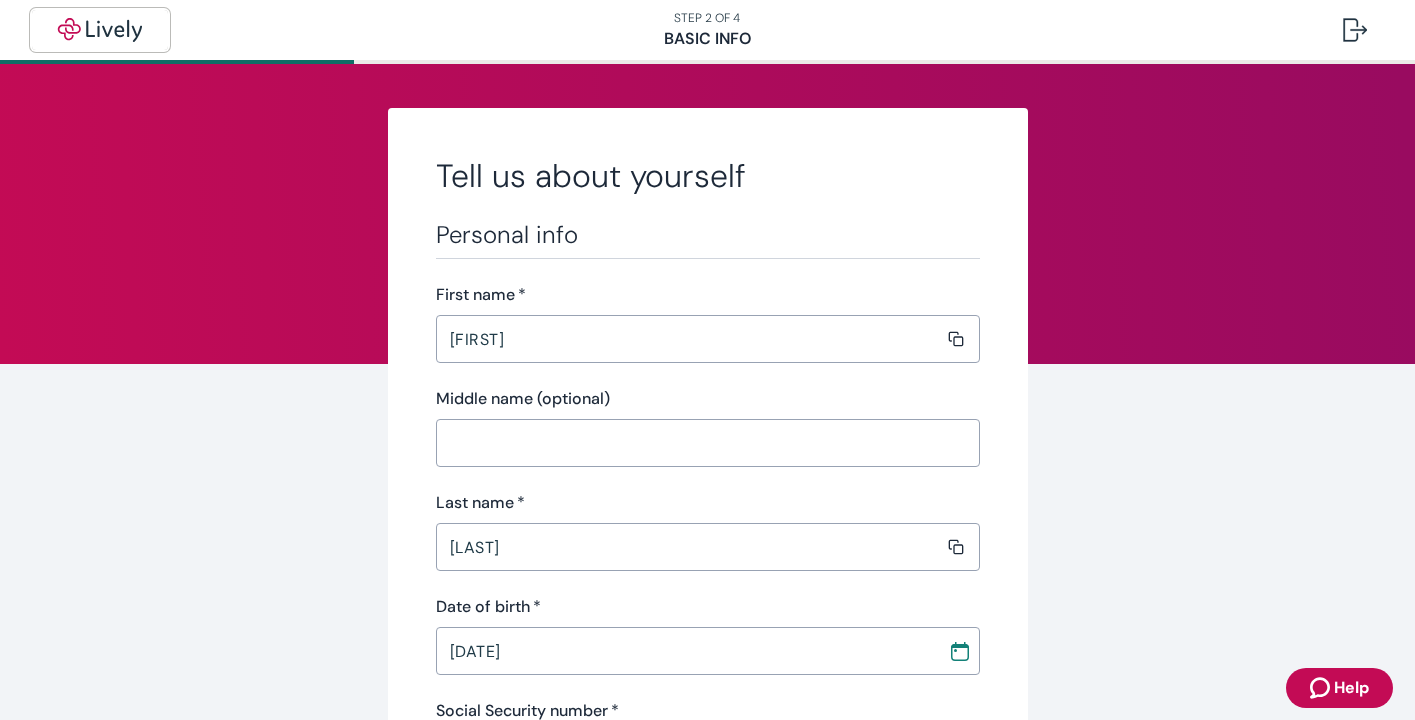 click at bounding box center [100, 30] 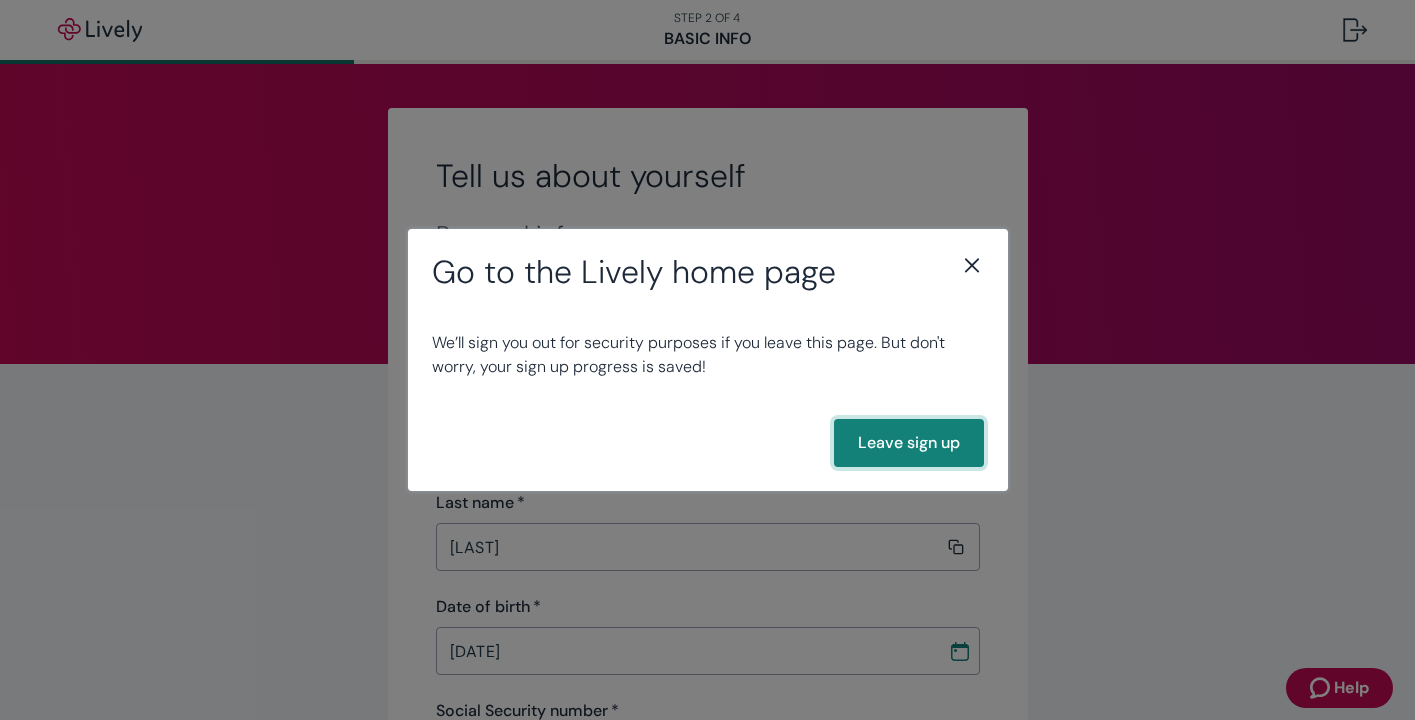 click on "Leave sign up" at bounding box center (909, 443) 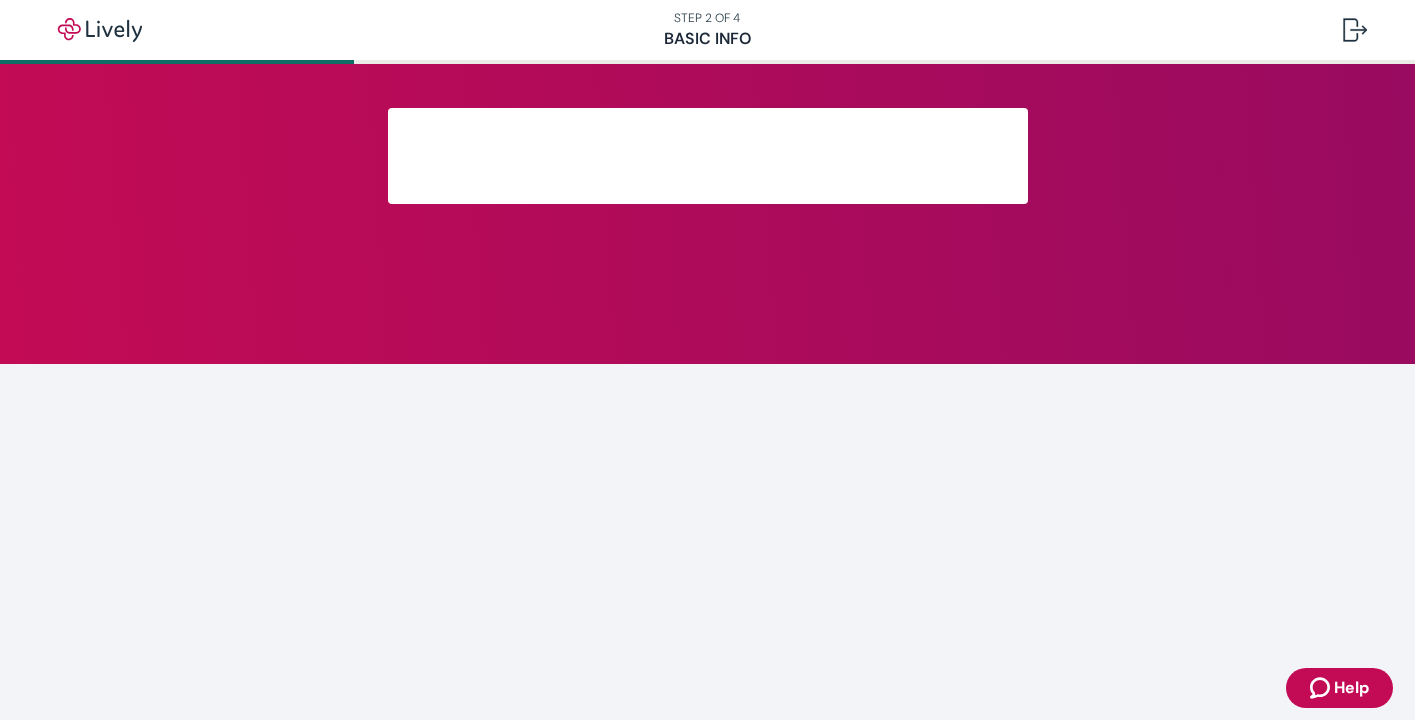 scroll, scrollTop: 0, scrollLeft: 0, axis: both 